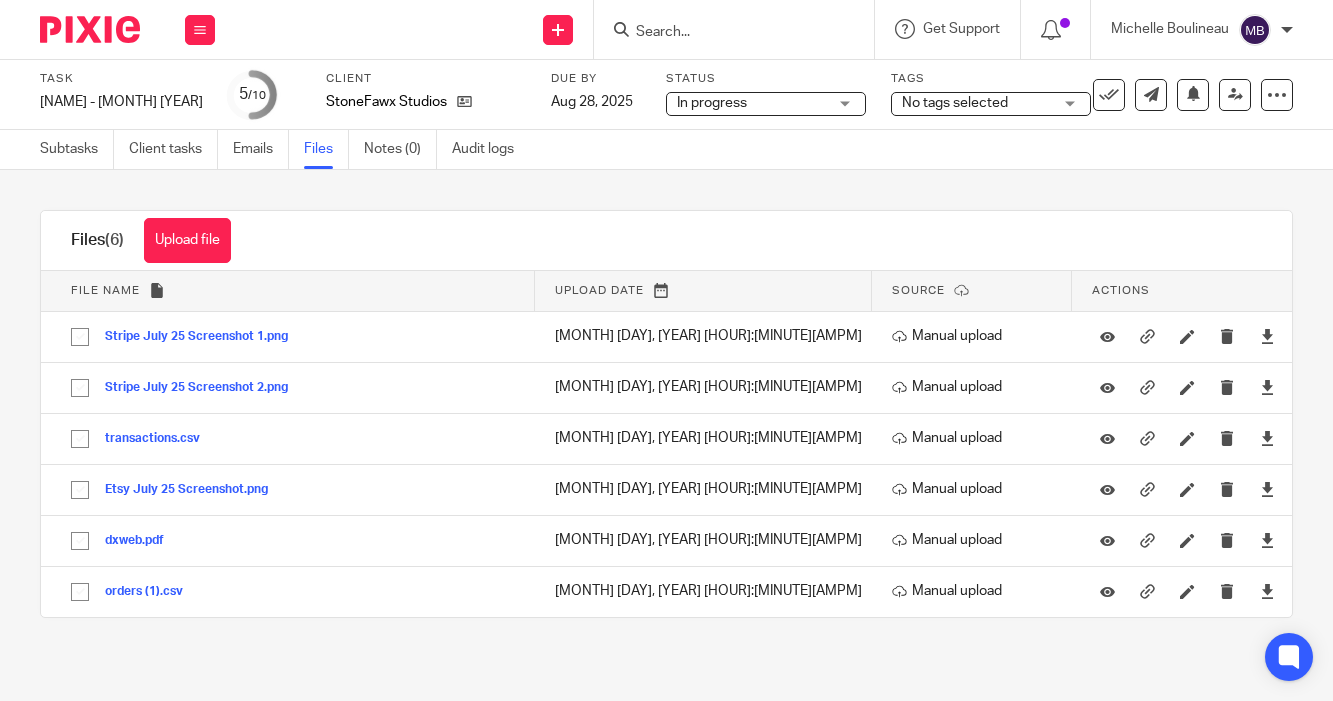 scroll, scrollTop: 0, scrollLeft: 0, axis: both 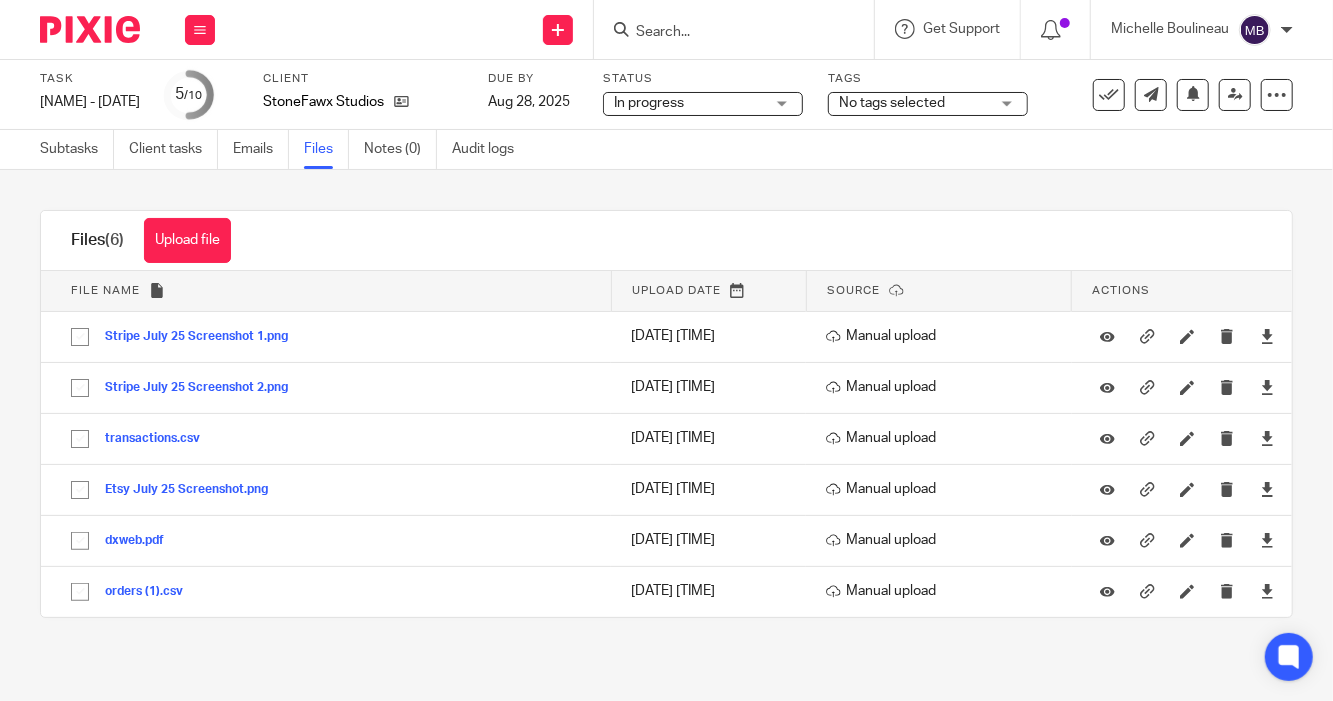 click at bounding box center (724, 33) 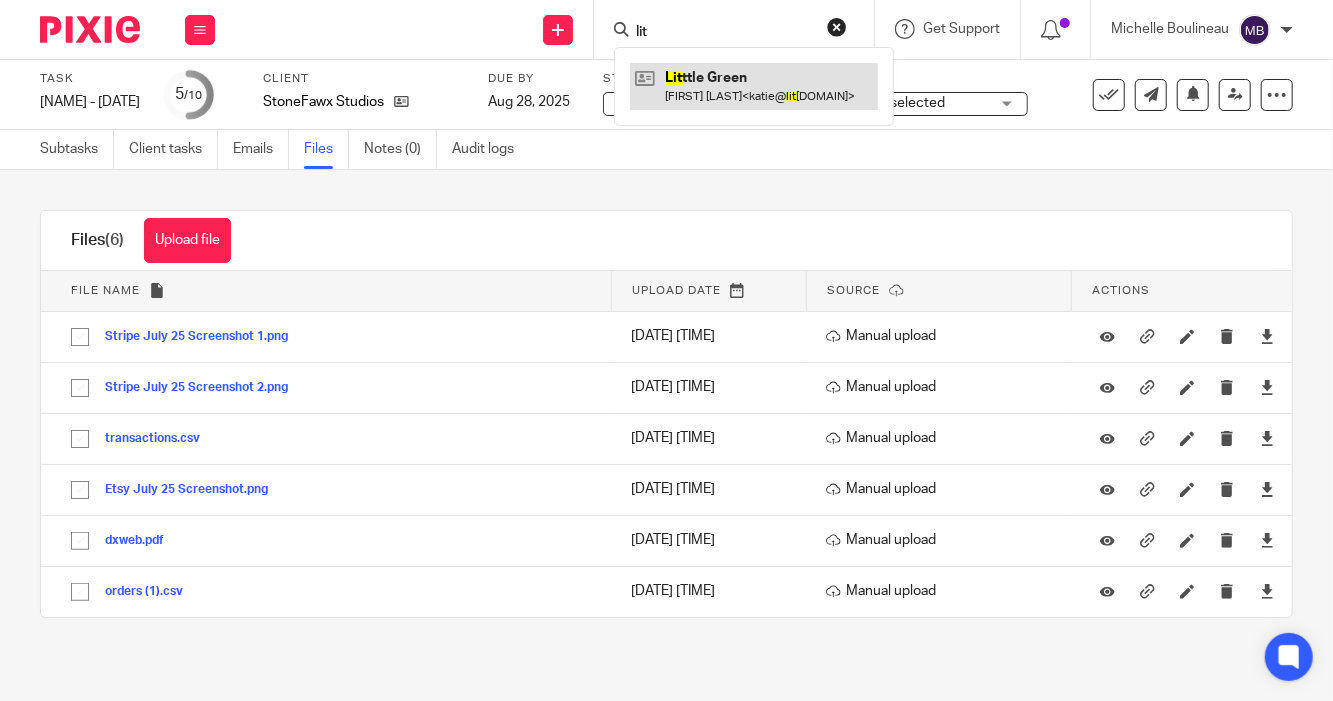 type on "lit" 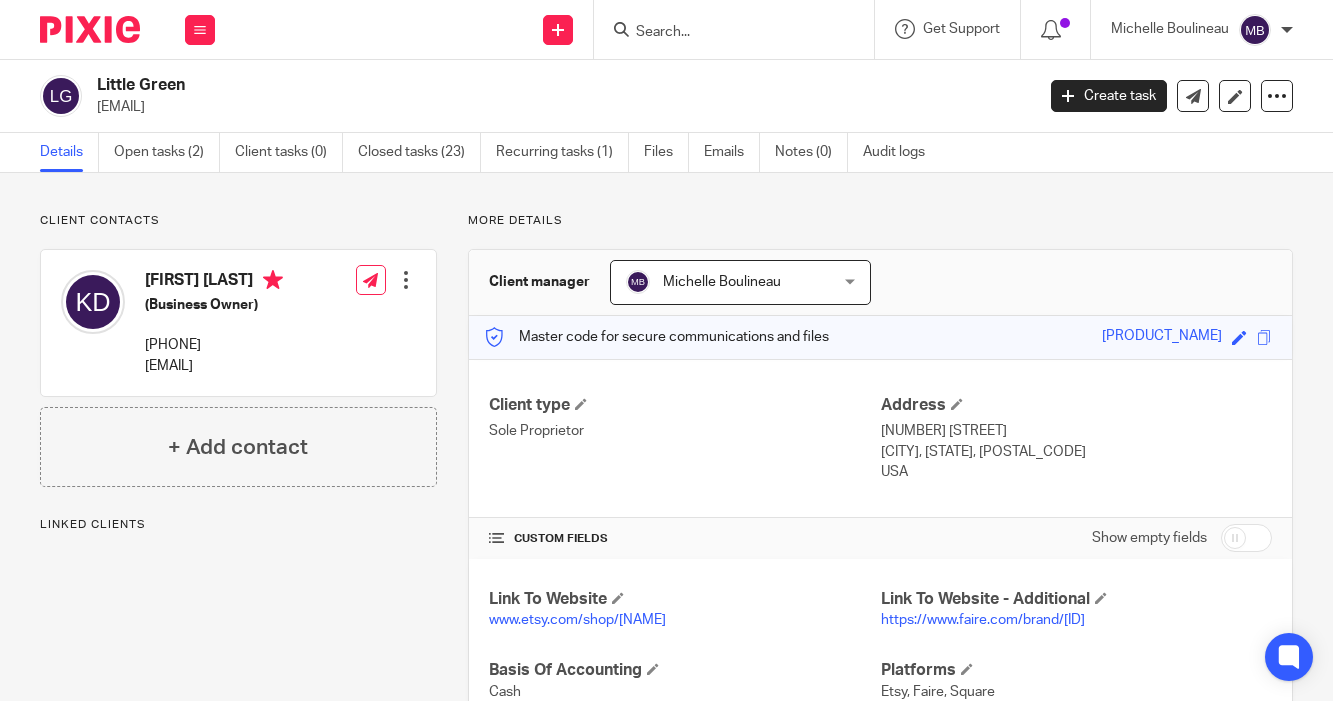 scroll, scrollTop: 0, scrollLeft: 0, axis: both 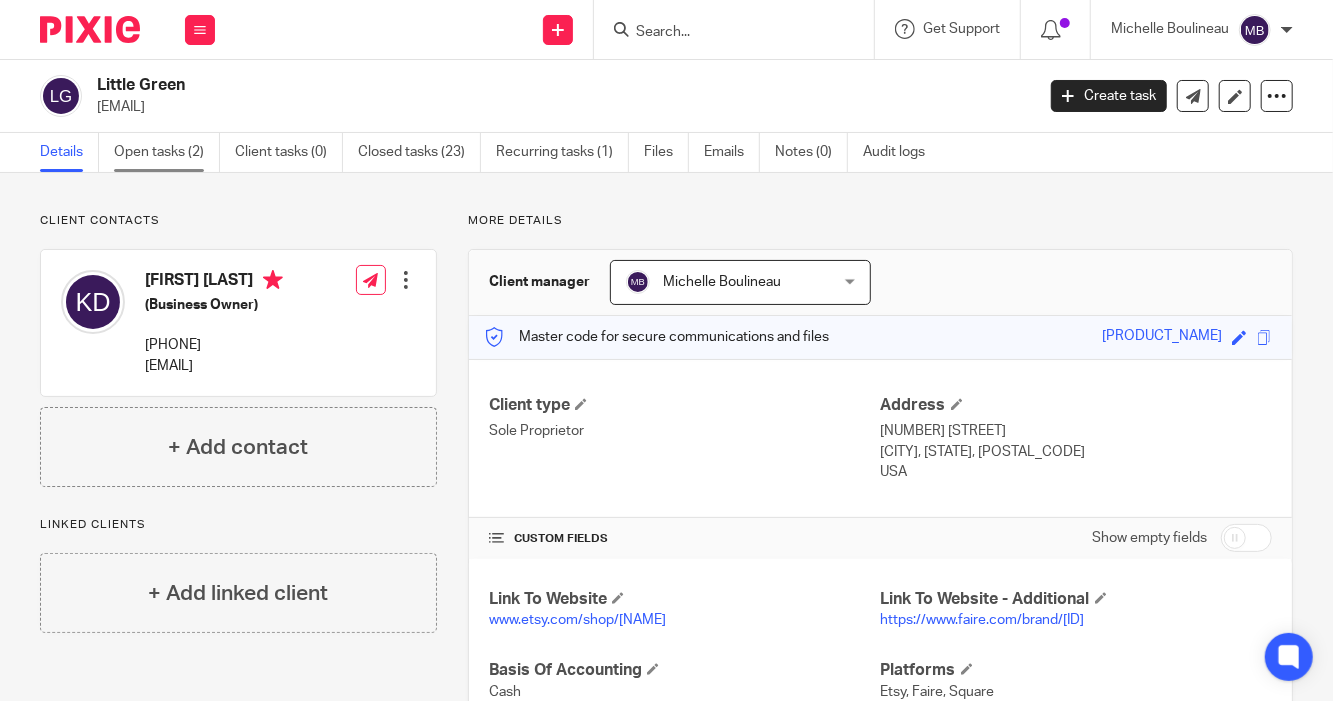 click on "Open tasks (2)" at bounding box center (167, 152) 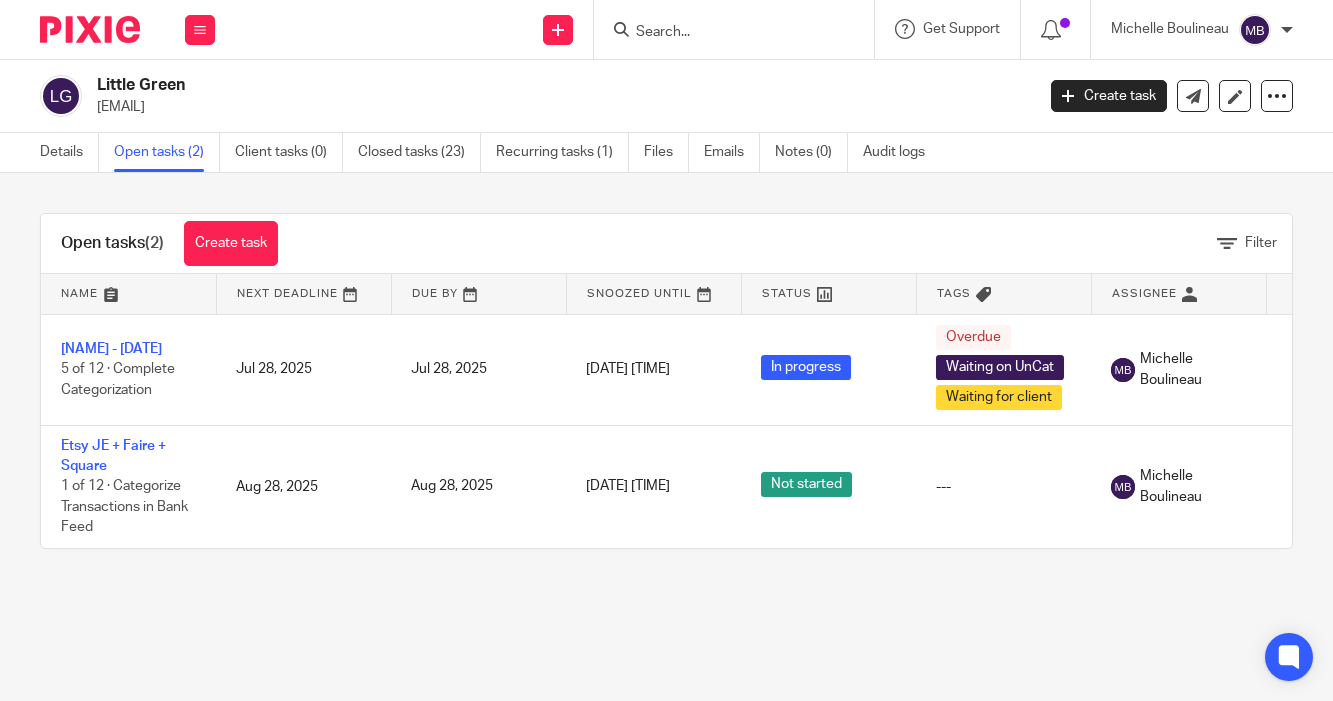 scroll, scrollTop: 0, scrollLeft: 0, axis: both 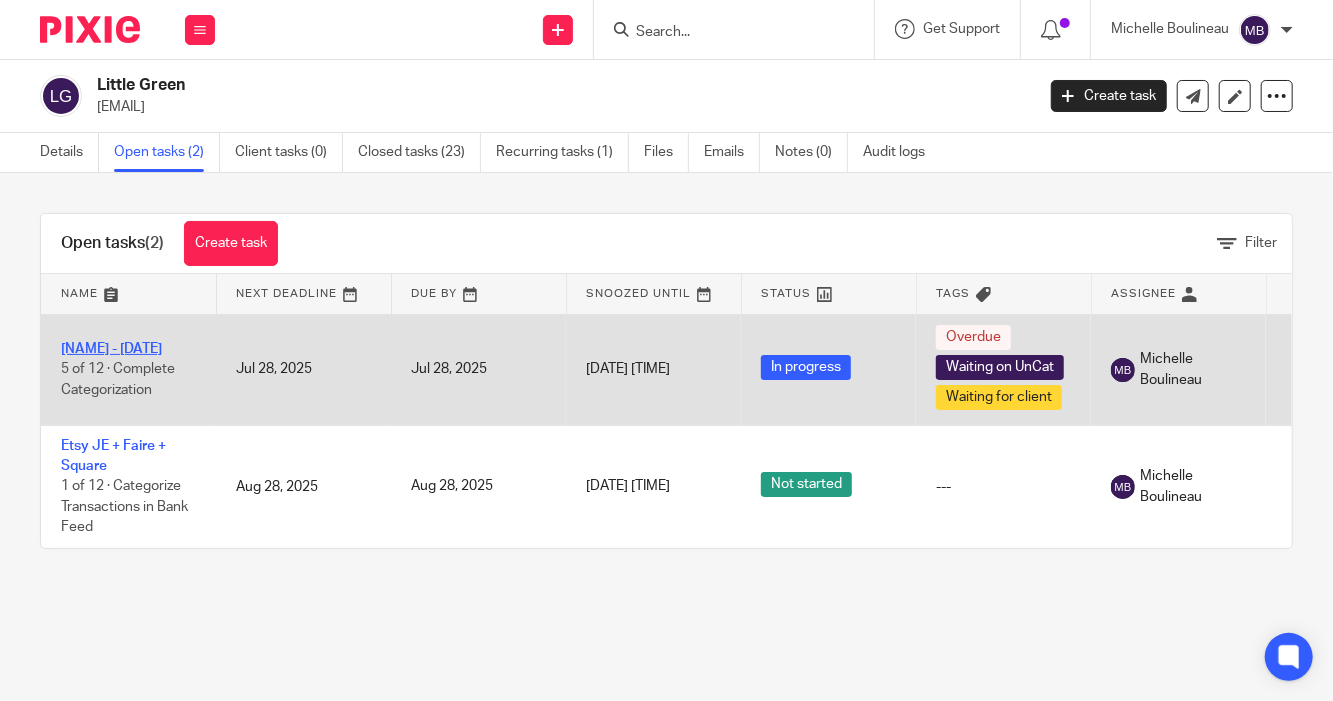 click on "Katie - June 2025" at bounding box center (111, 349) 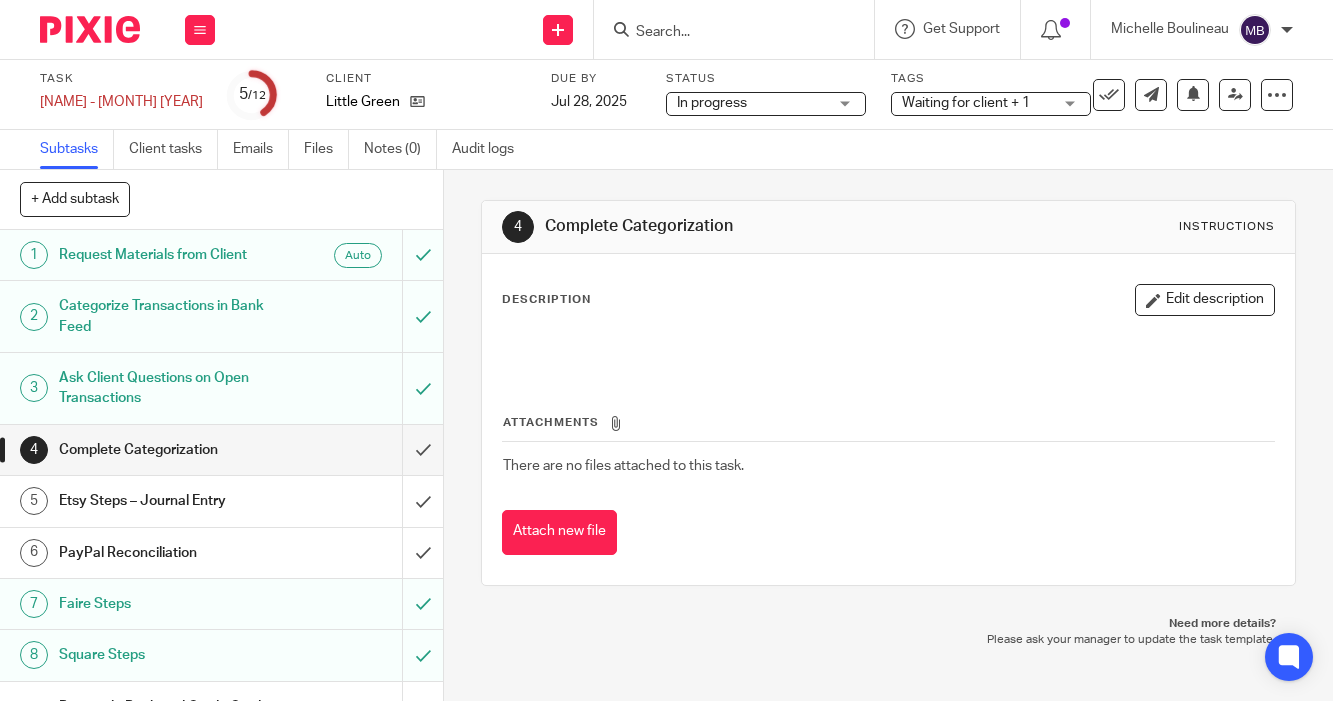scroll, scrollTop: 0, scrollLeft: 0, axis: both 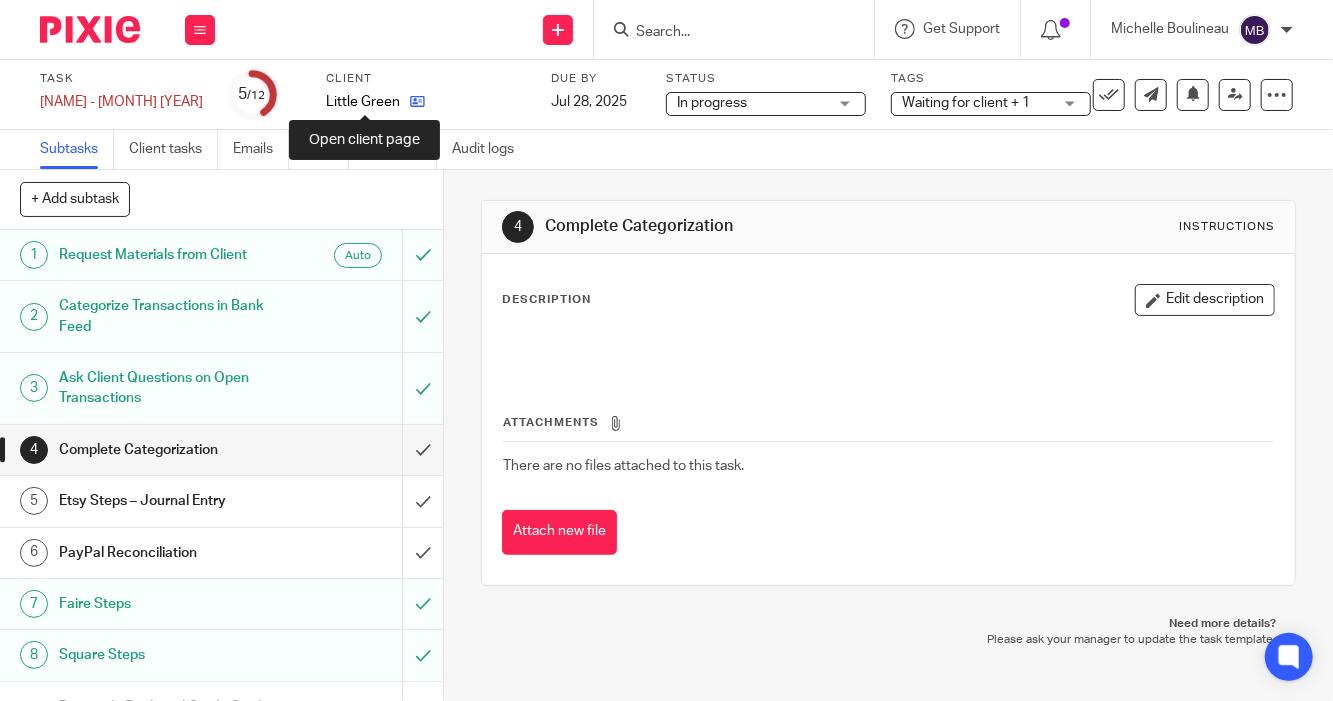 click at bounding box center (417, 101) 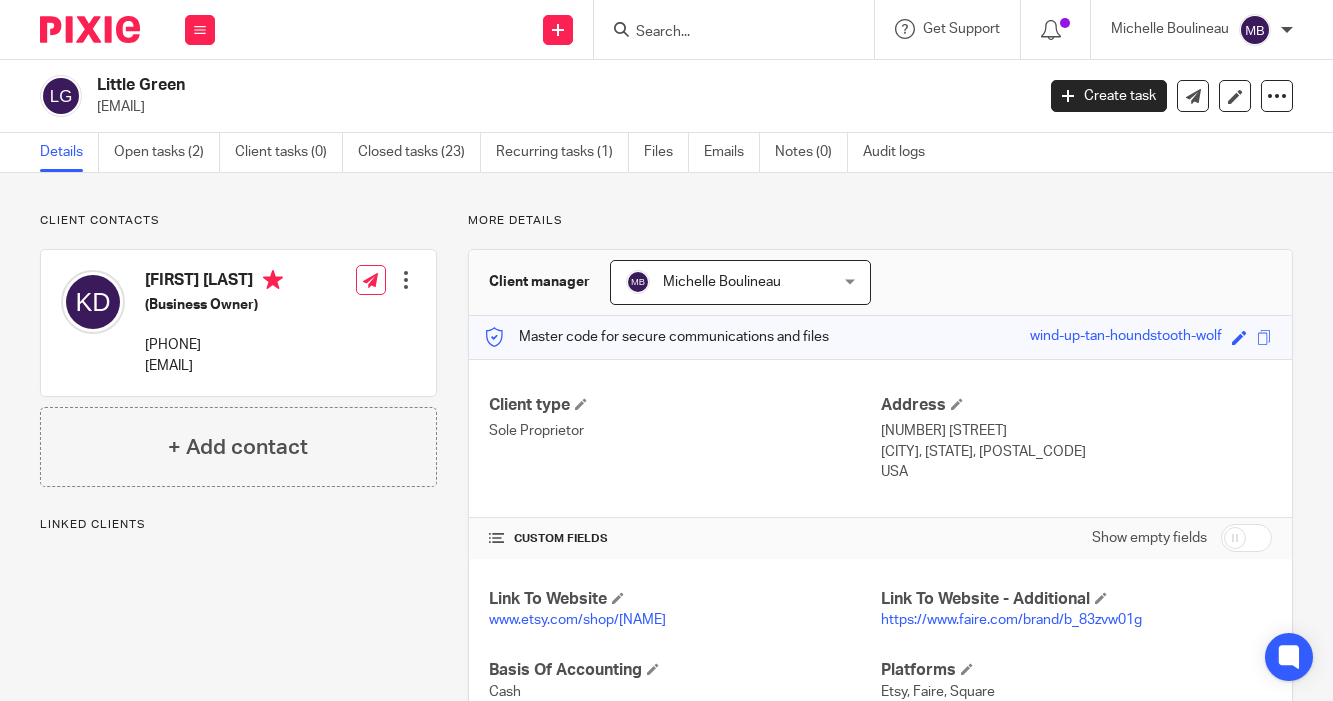 scroll, scrollTop: 0, scrollLeft: 0, axis: both 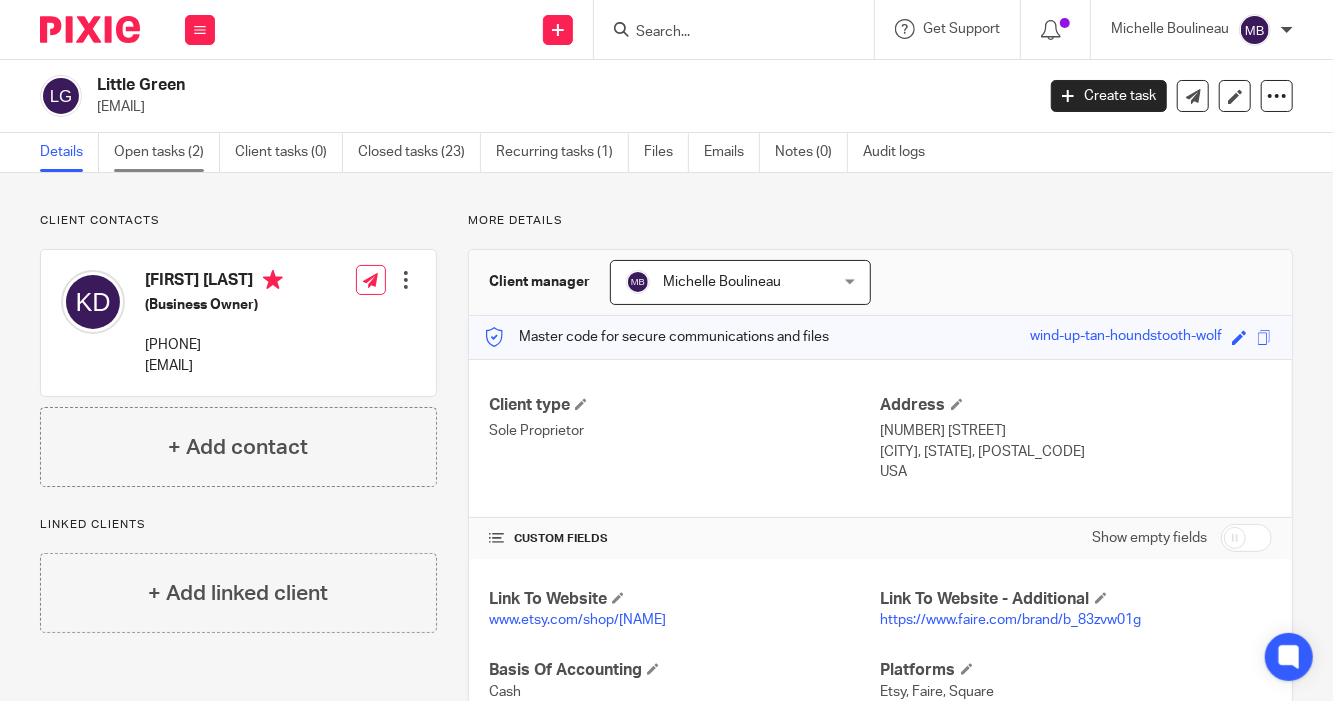click on "Open tasks (2)" at bounding box center (167, 152) 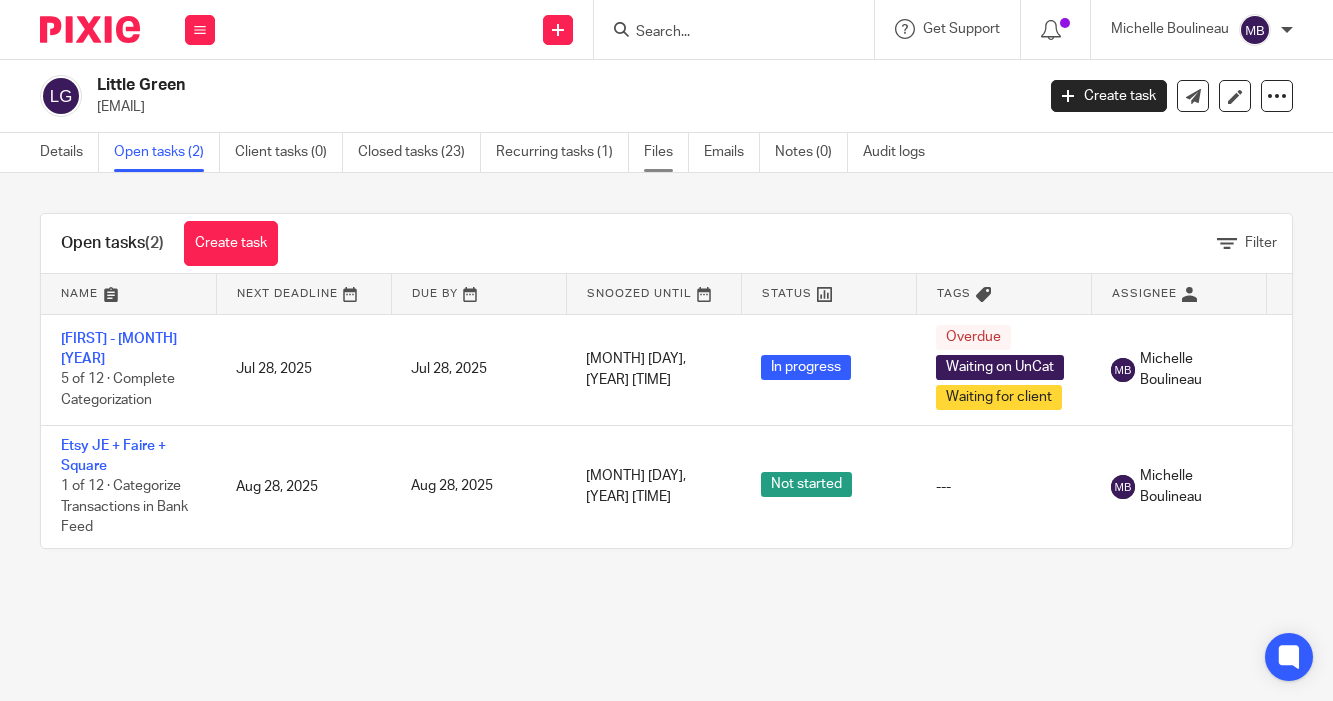 scroll, scrollTop: 0, scrollLeft: 0, axis: both 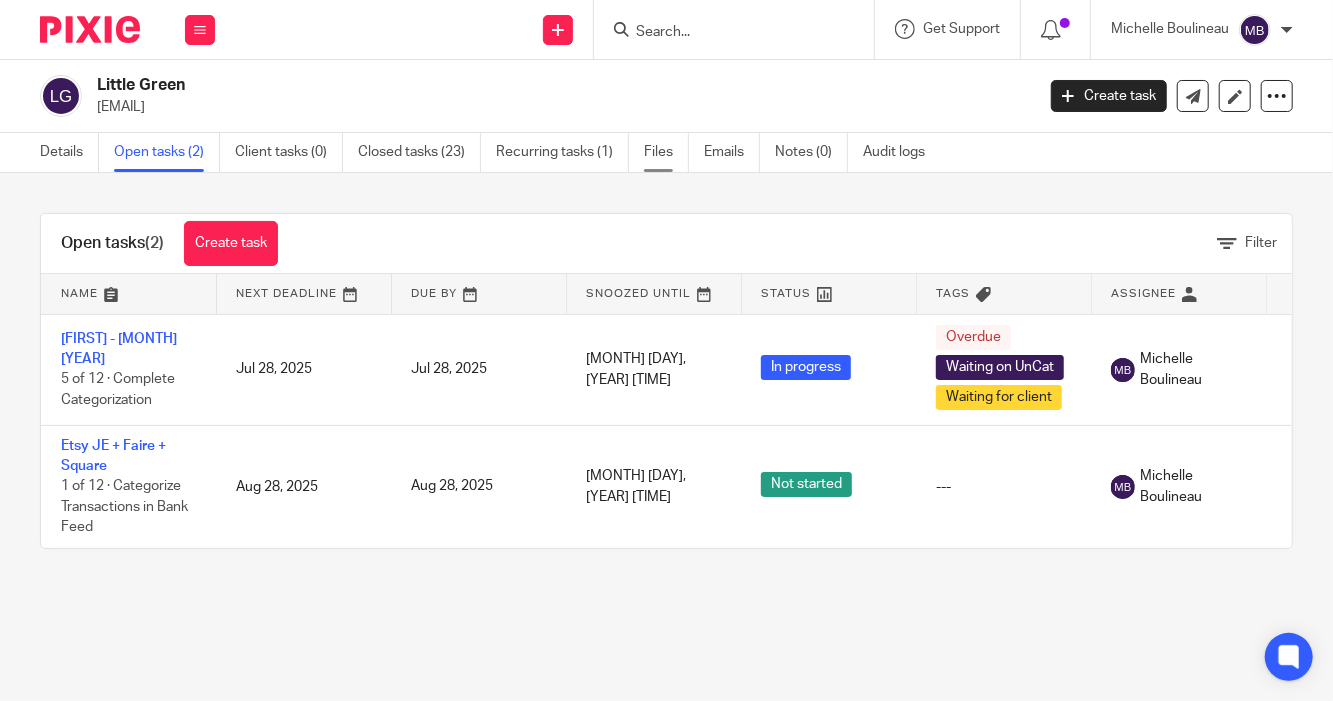 click on "Files" at bounding box center (666, 152) 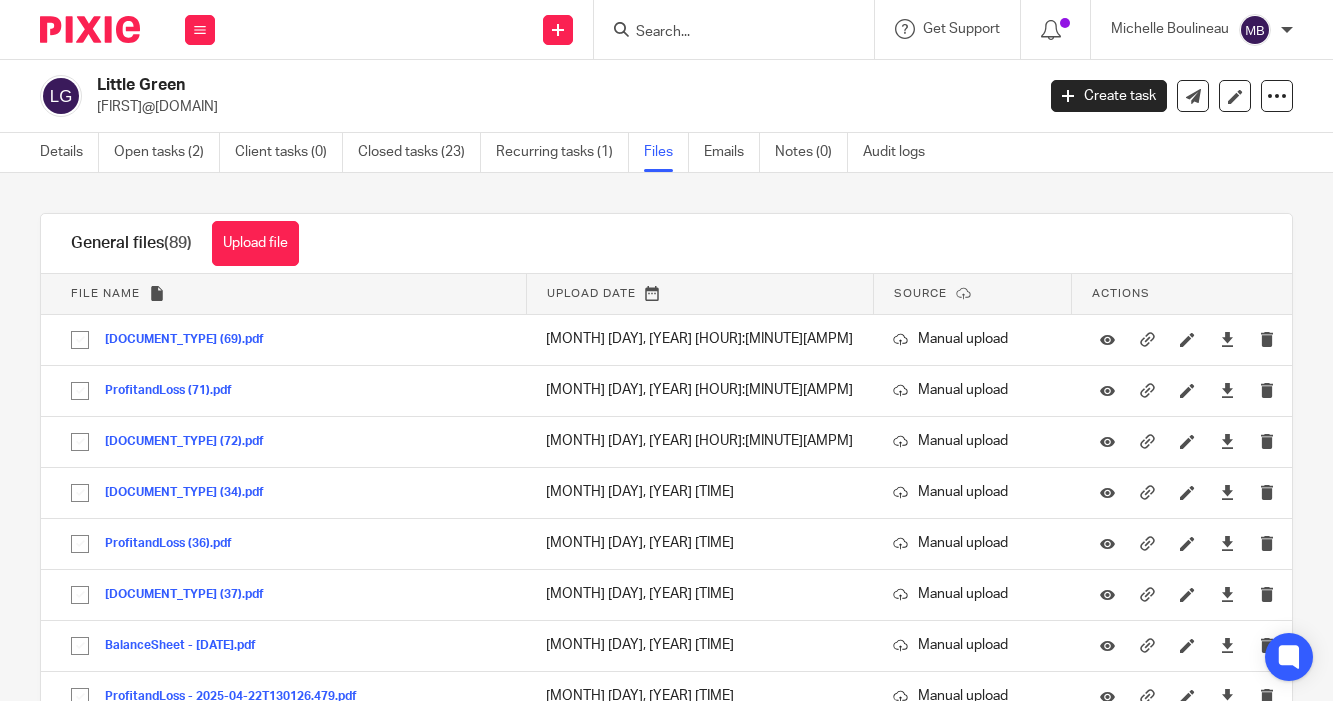 scroll, scrollTop: 0, scrollLeft: 0, axis: both 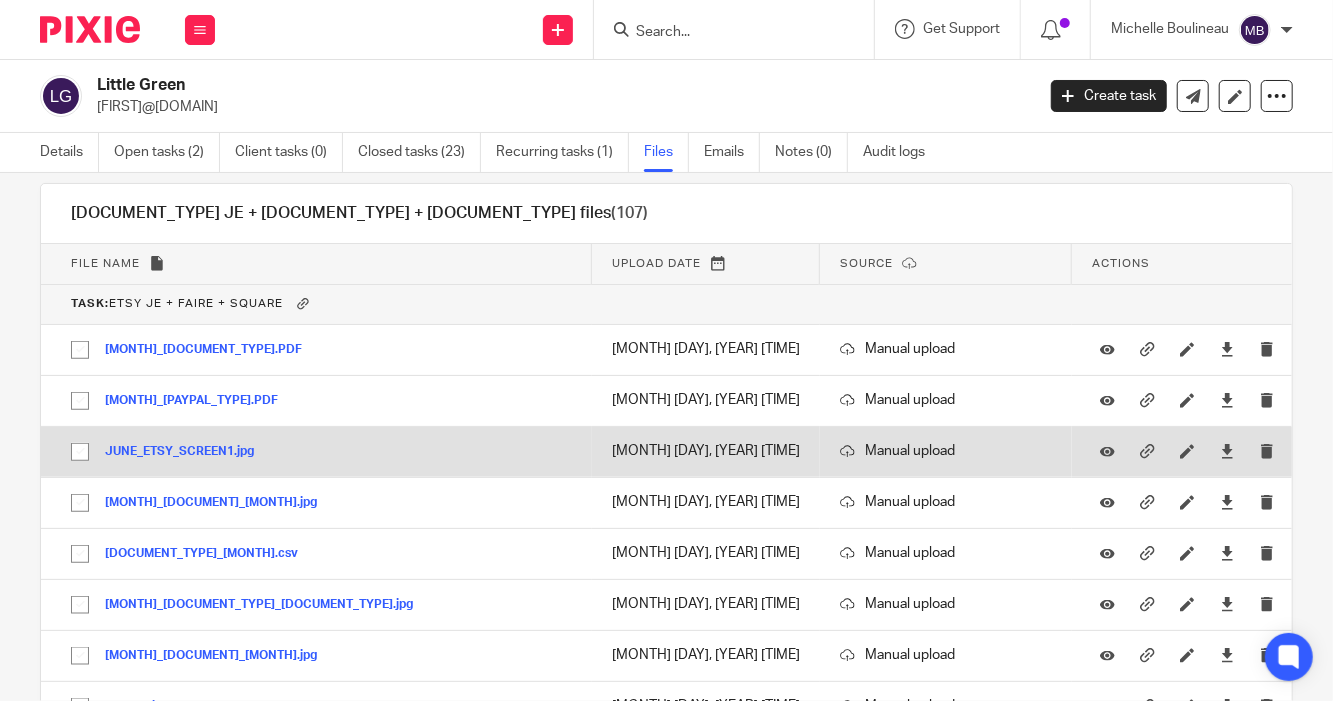 click on "JUNE_ETSY_SCREEN1.jpg" at bounding box center (187, 452) 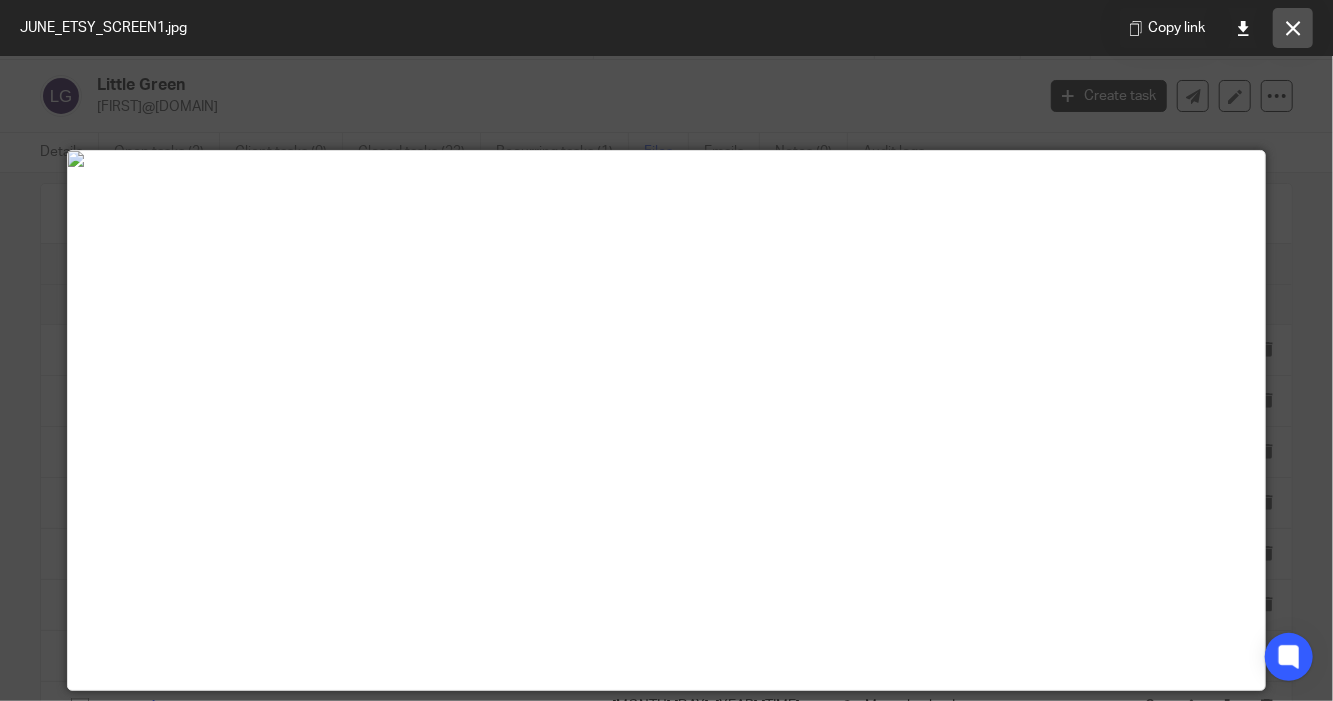 click at bounding box center (1293, 28) 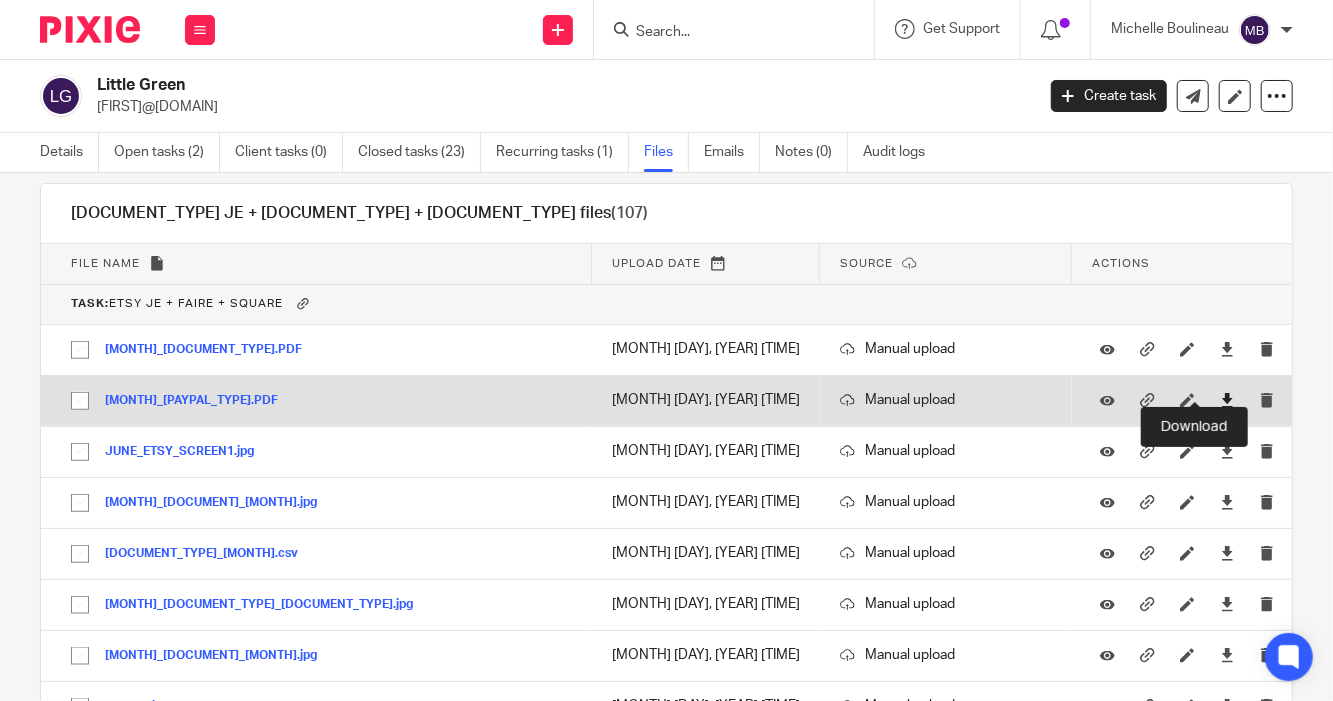 click at bounding box center (1227, 400) 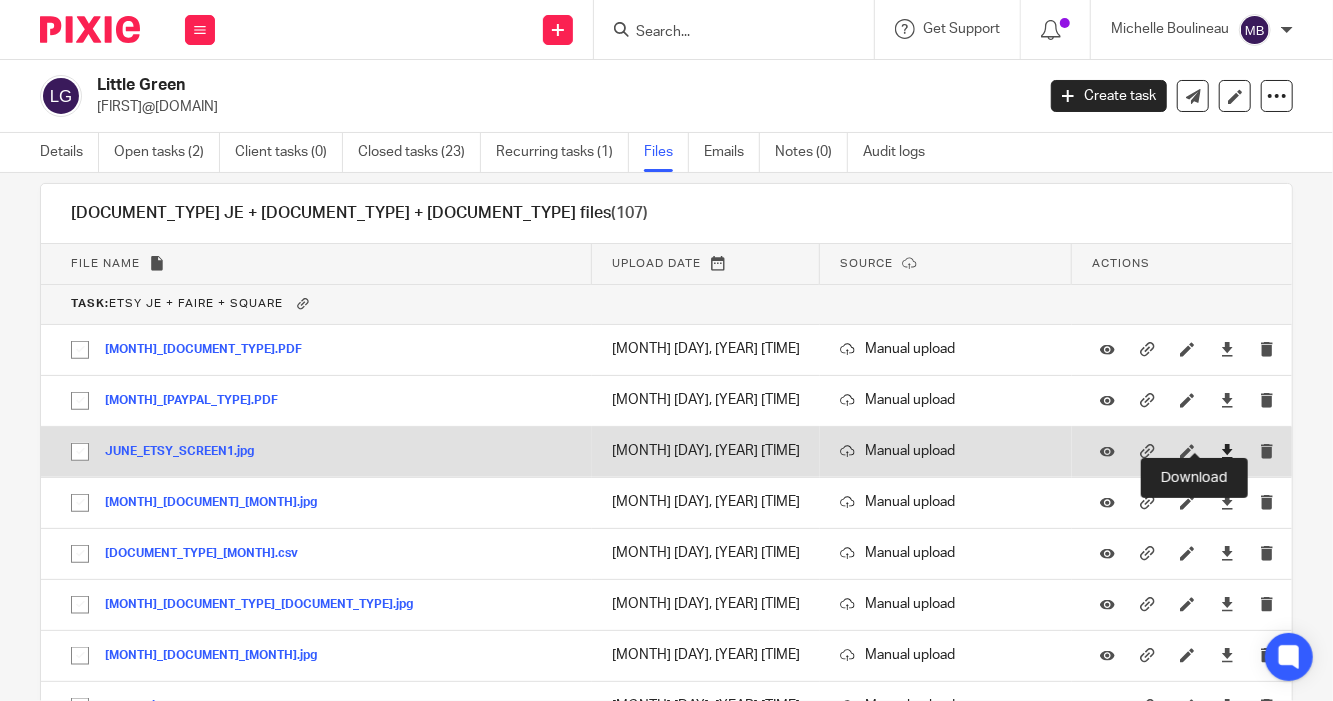 click at bounding box center (1227, 451) 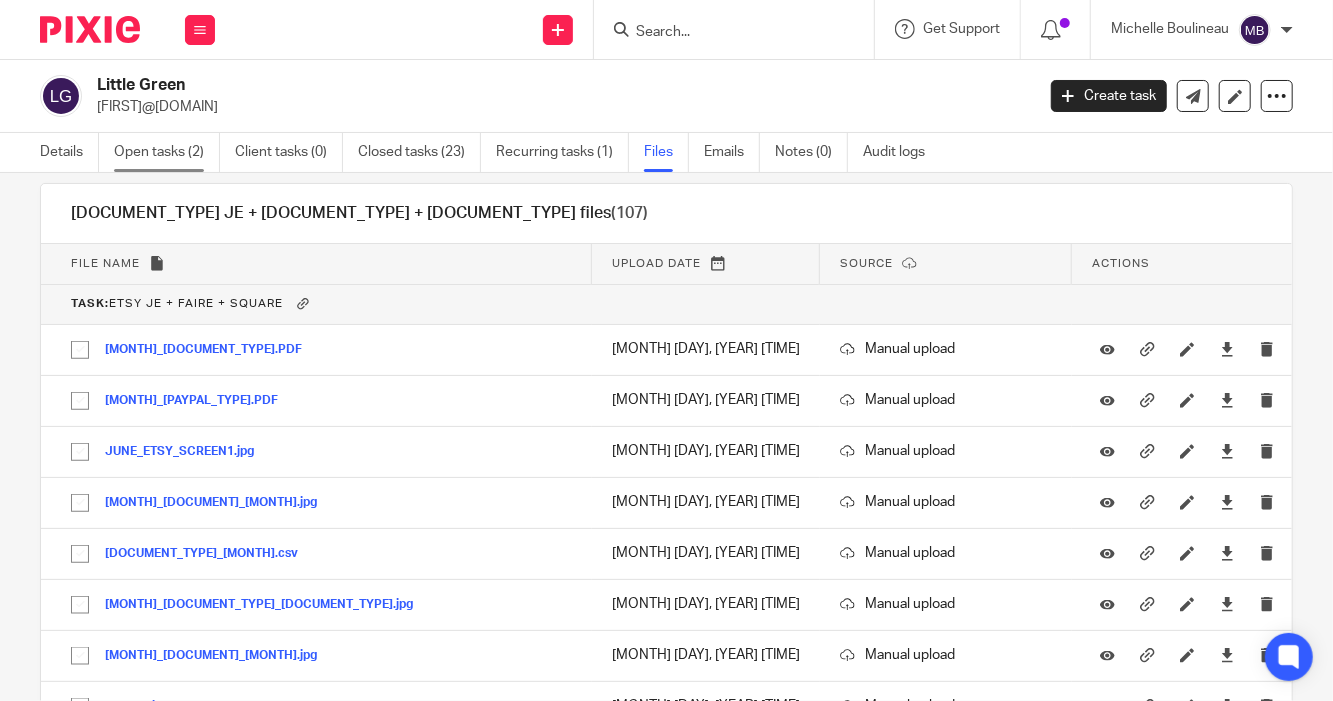 click on "Open tasks (2)" at bounding box center (167, 152) 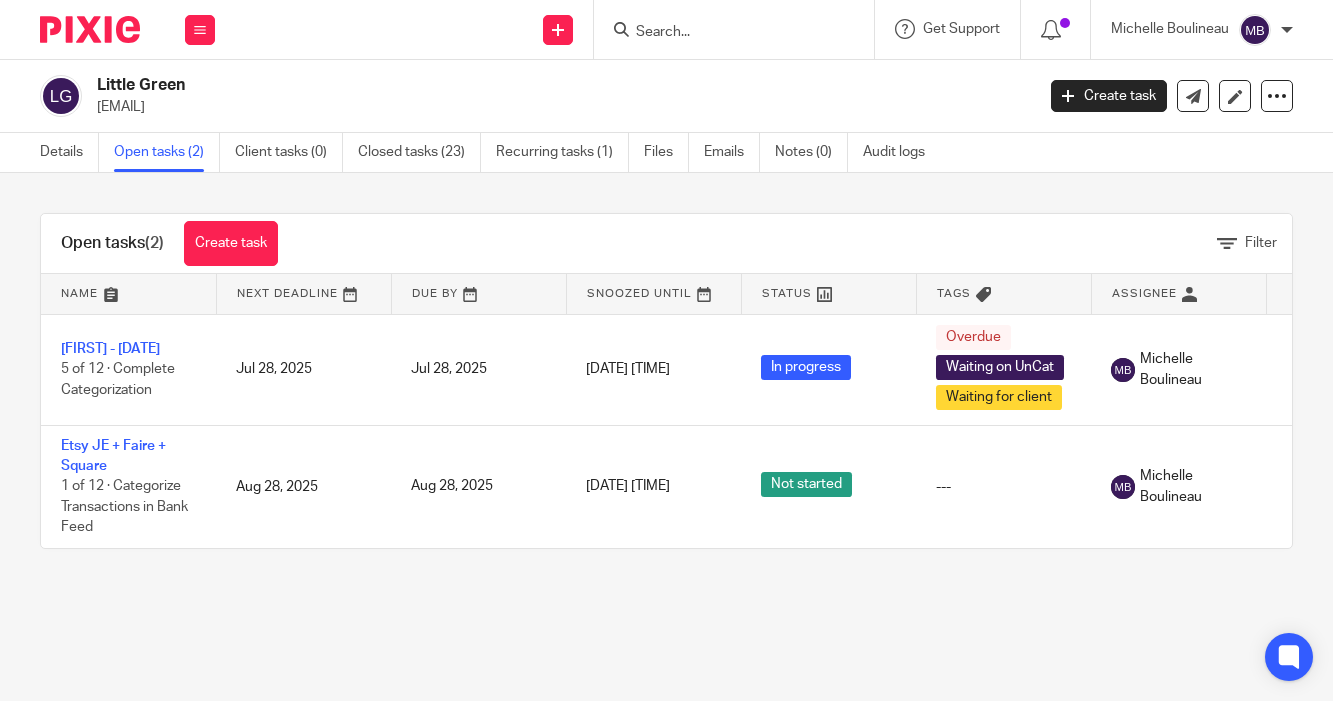 scroll, scrollTop: 0, scrollLeft: 0, axis: both 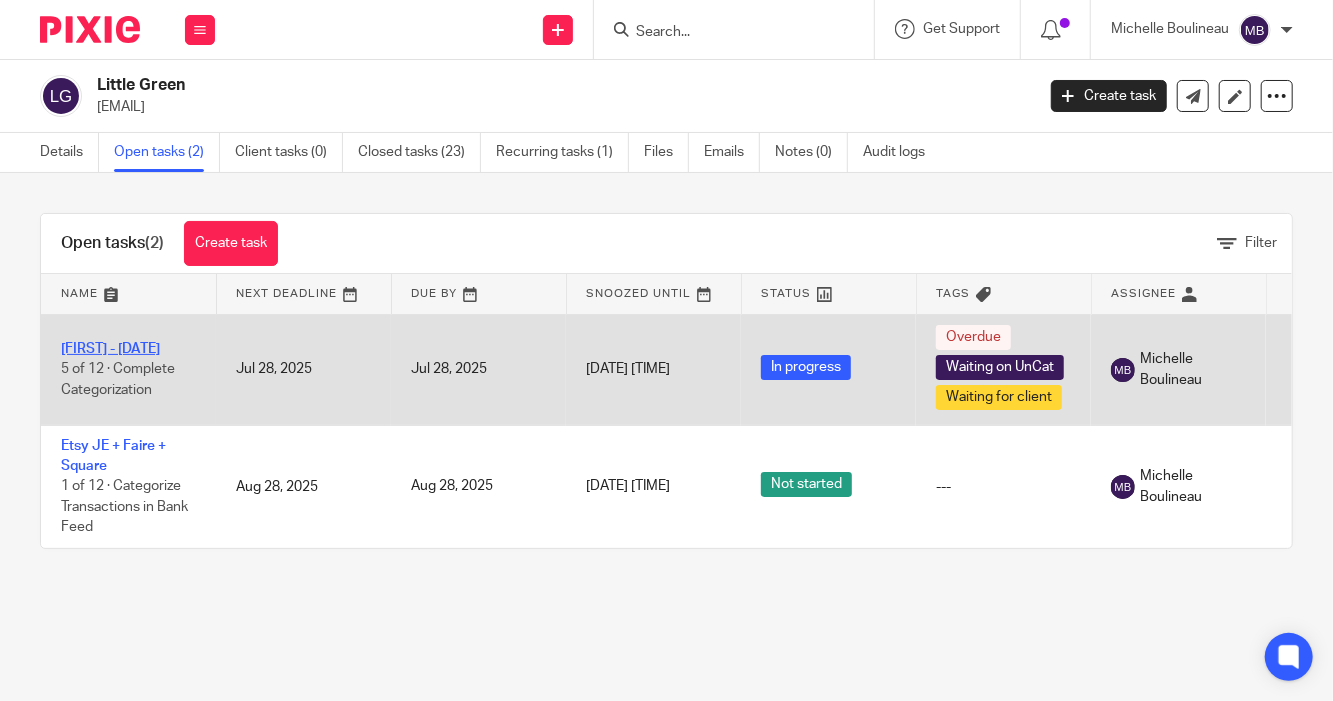 click on "[FIRST] - [MONTH] [YEAR]" at bounding box center (110, 349) 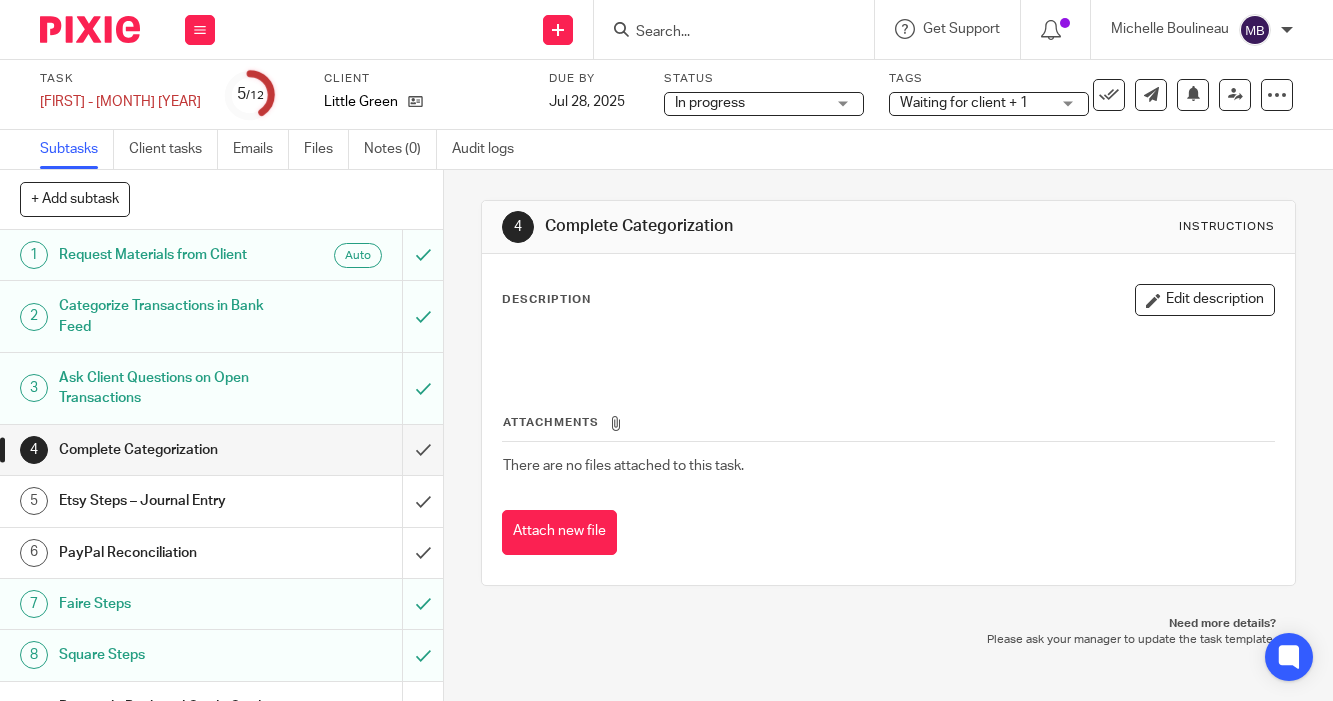 scroll, scrollTop: 0, scrollLeft: 0, axis: both 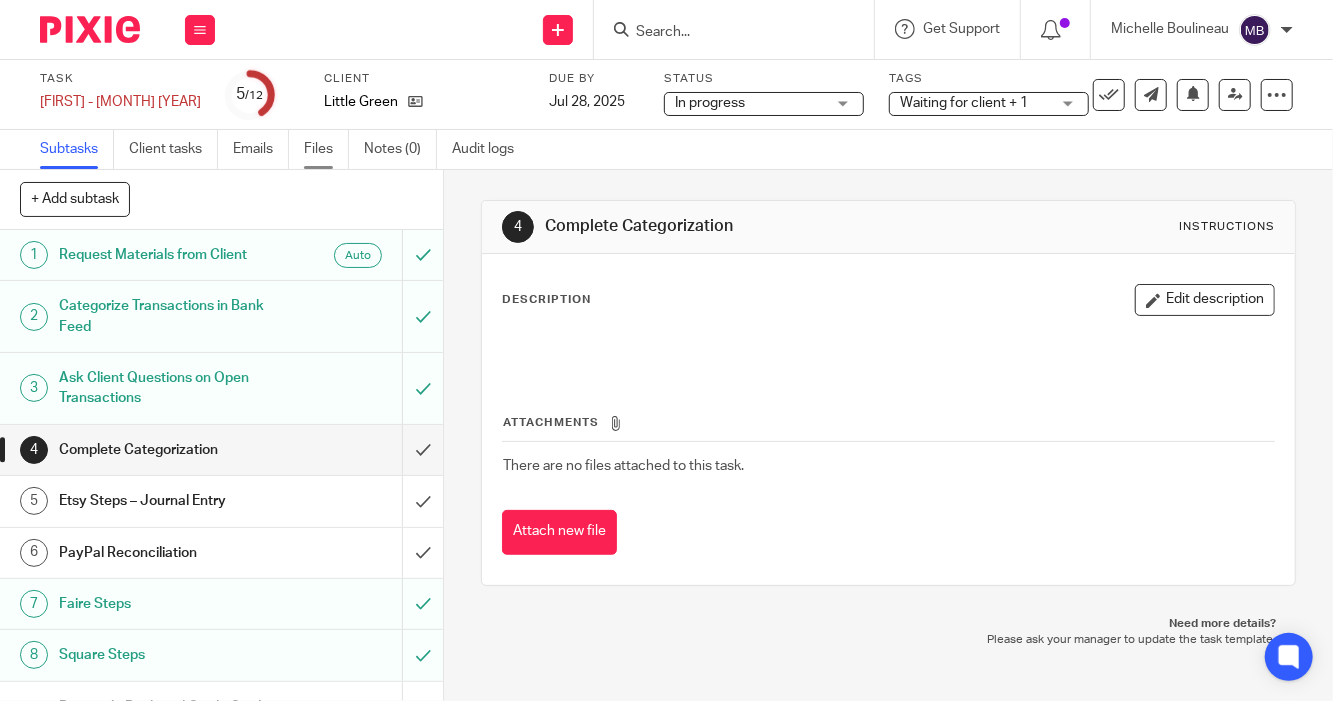 click on "Files" at bounding box center [326, 149] 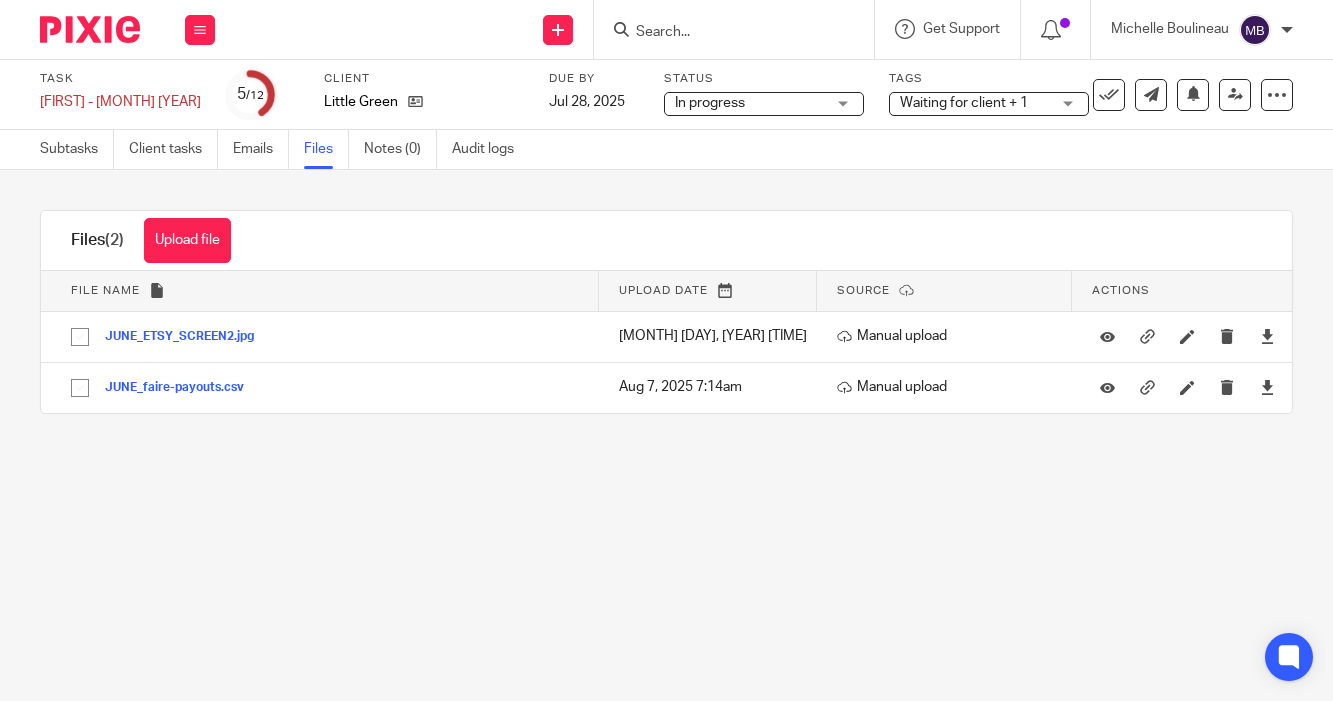 scroll, scrollTop: 0, scrollLeft: 0, axis: both 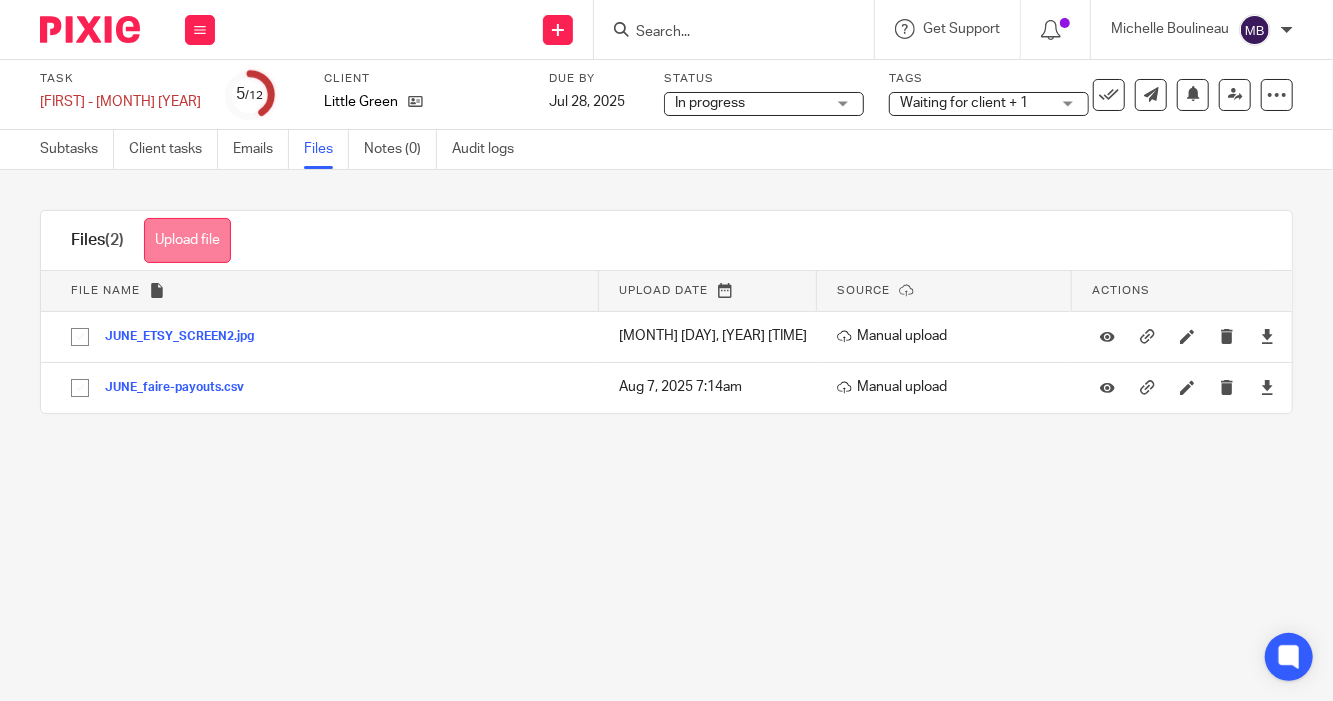 click on "Upload file" at bounding box center (187, 240) 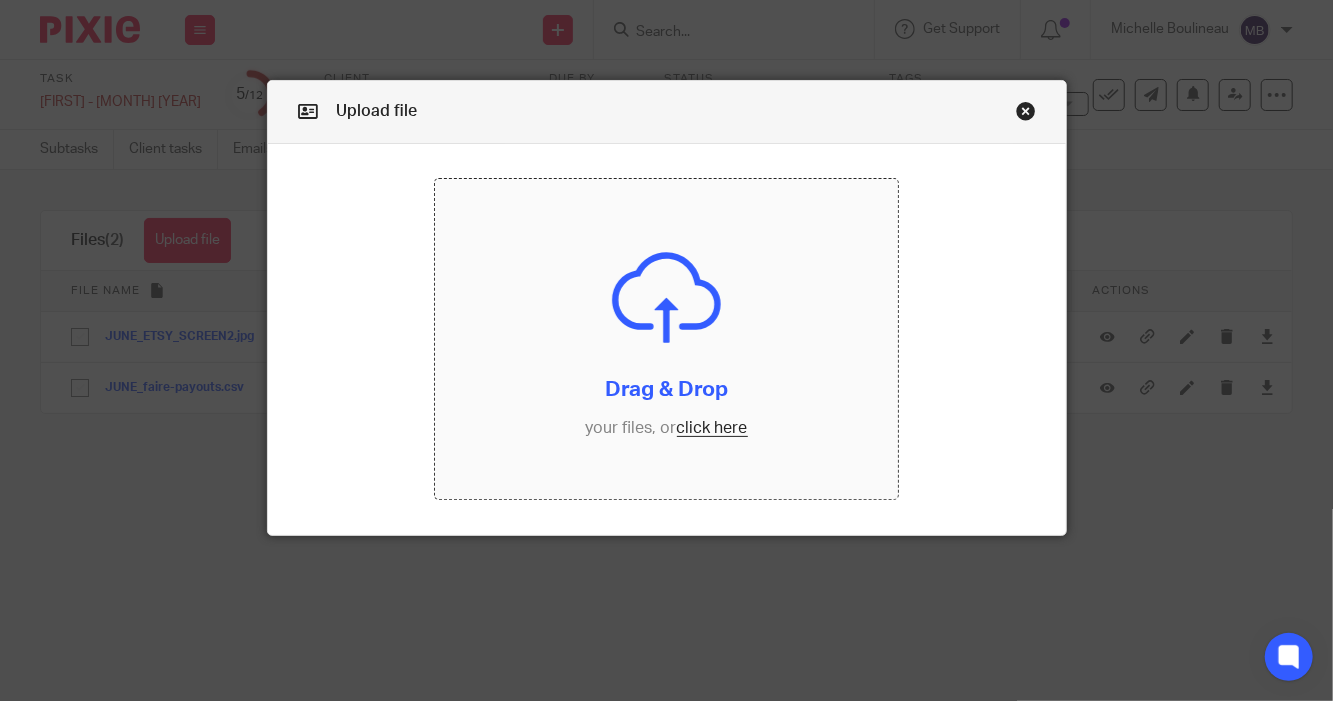 click at bounding box center [667, 339] 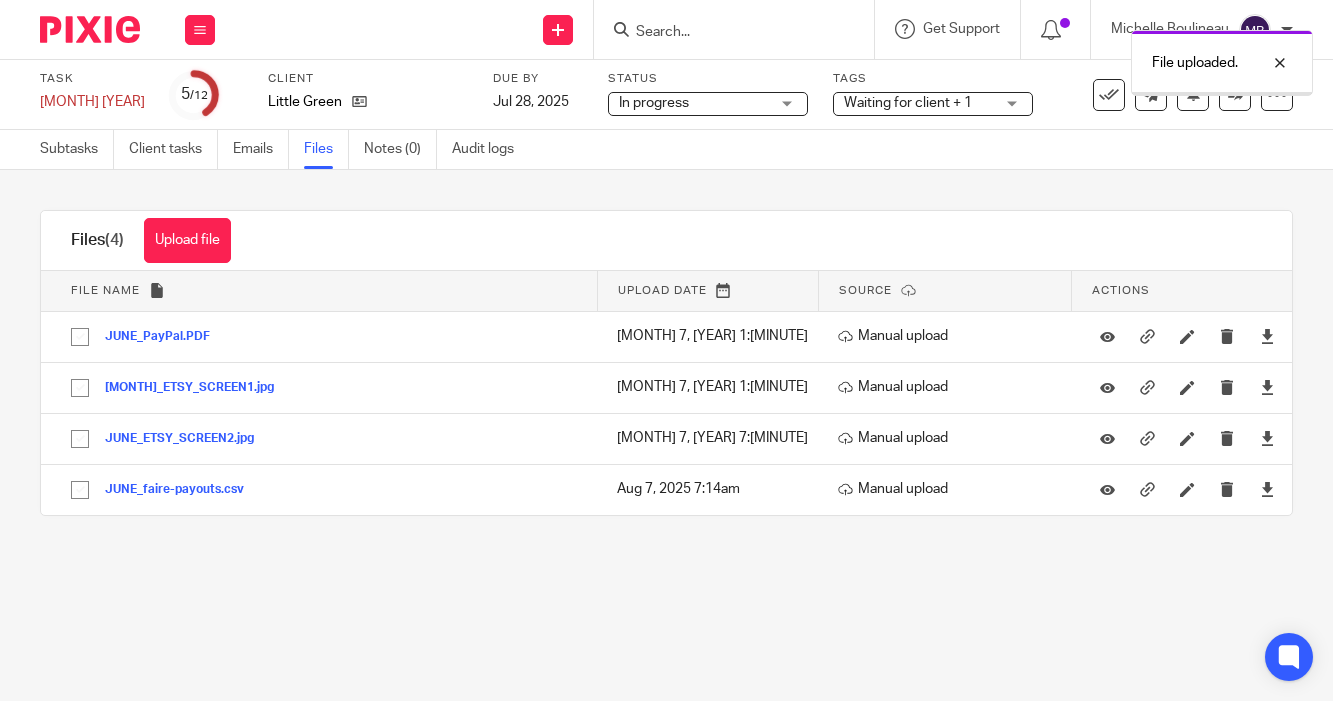 scroll, scrollTop: 0, scrollLeft: 0, axis: both 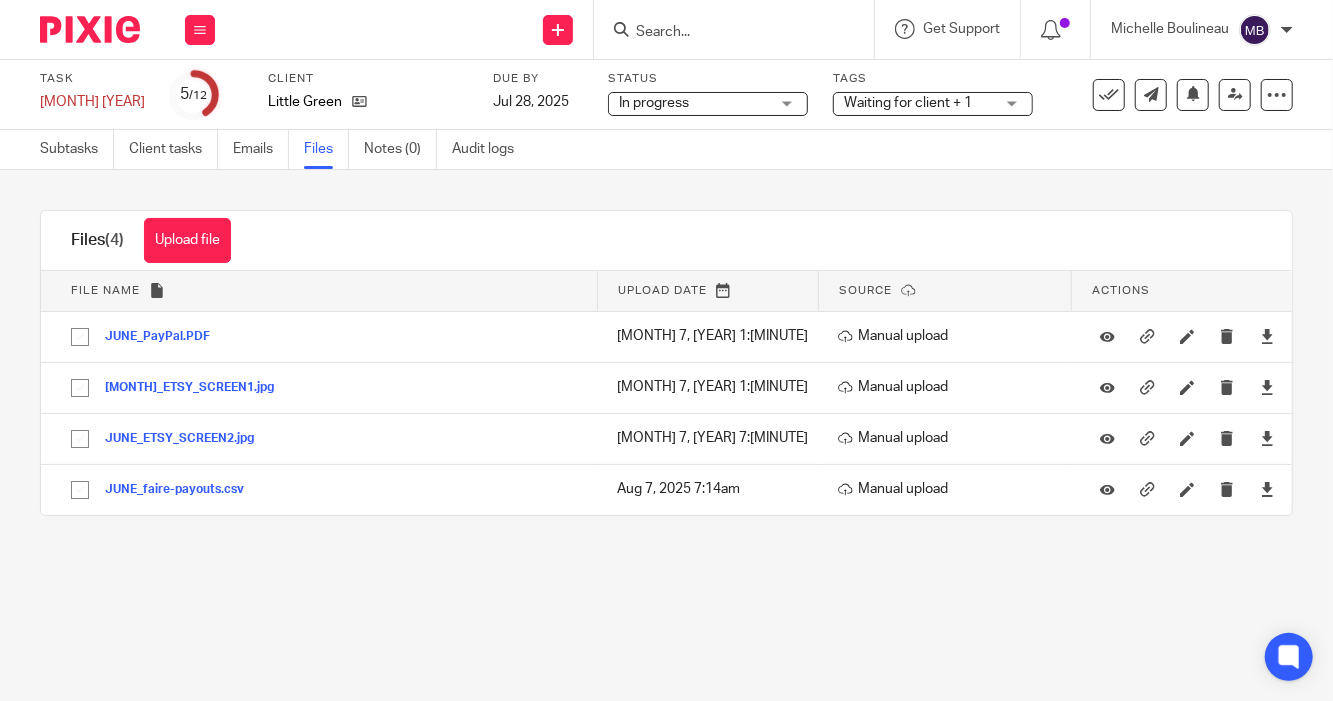click on "Send new email
Create task
Add client
Get Support
Contact via email
Check our documentation
Access the academy
View roadmap" at bounding box center [784, 29] 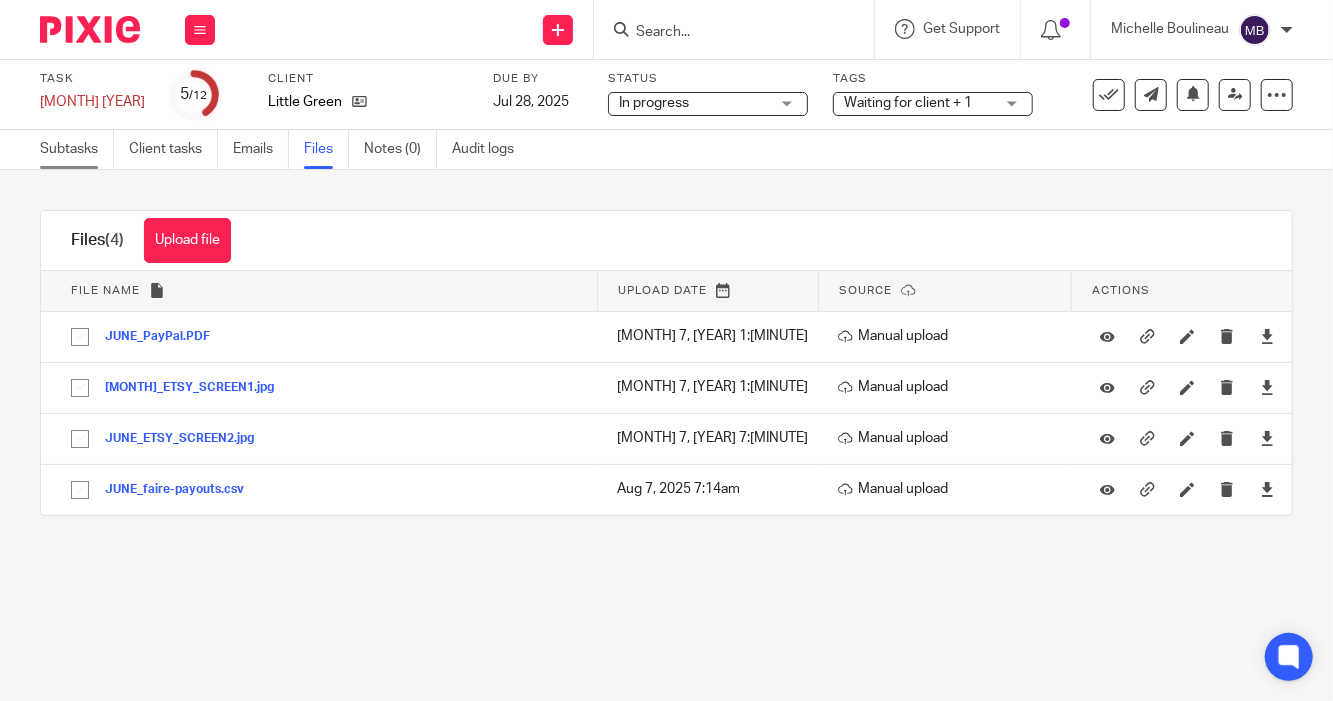 click on "Subtasks" at bounding box center [77, 149] 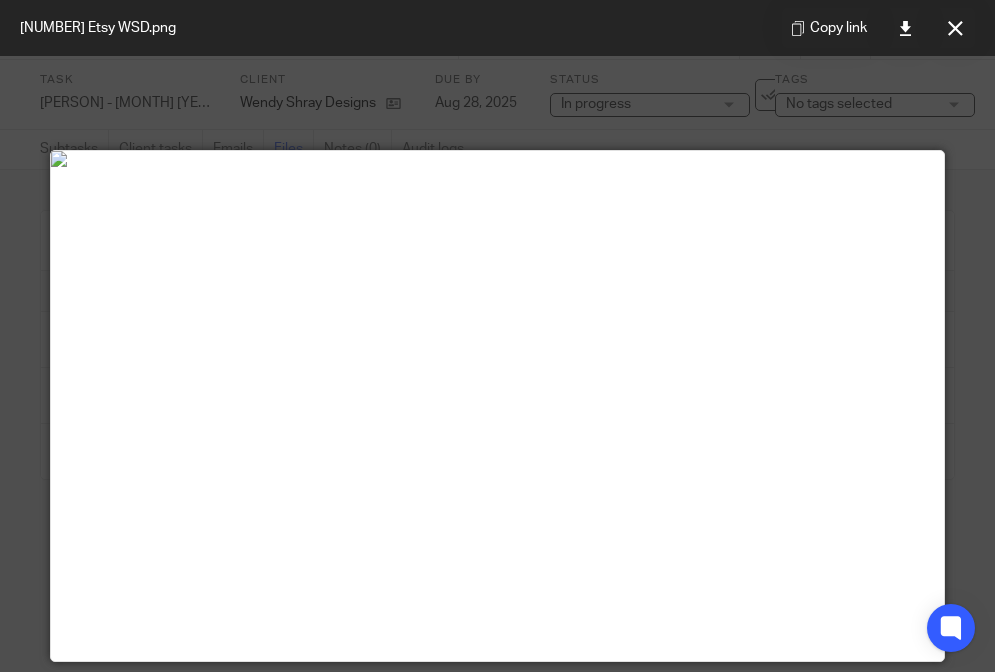 scroll, scrollTop: 0, scrollLeft: 0, axis: both 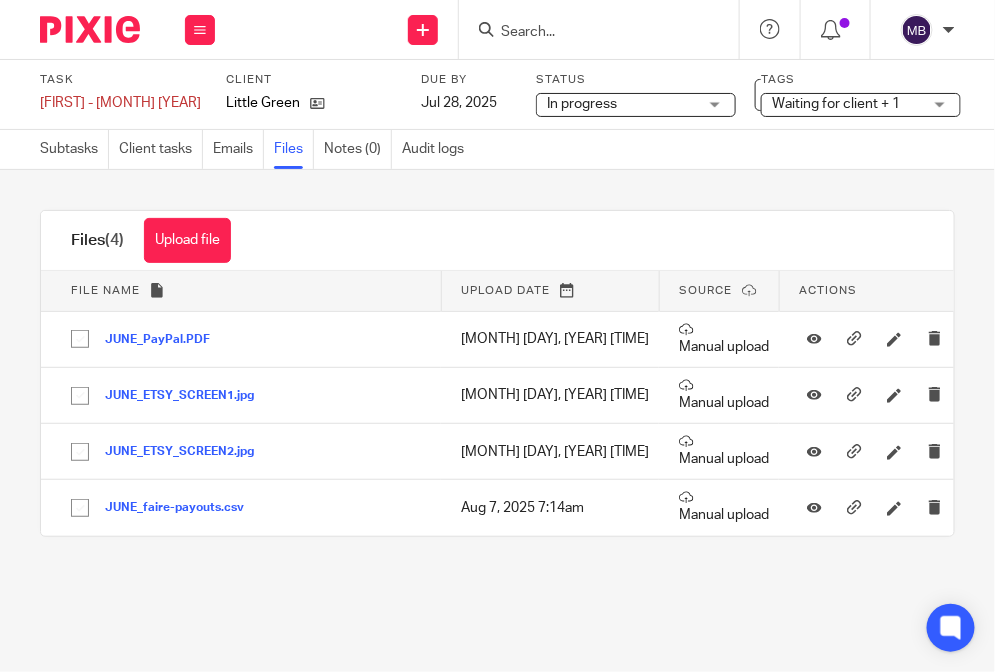 click on "Upload file
Drag & Drop
your files, or
click here
Files uploading...
Files
(4)
Upload file
Download selected
Delete selected
File name     Upload date     Source     Actions     There are no other files attached to this task.
[FILENAME].PDF
[FILENAME]   Save     [MONTH] [DAY], [YEAR]  [TIME]   Manual upload
[FILENAME].jpg
[FILENAME]   Save     [MONTH] [DAY], [YEAR]  [TIME]   Manual upload
[FILENAME].jpg" at bounding box center (497, 373) 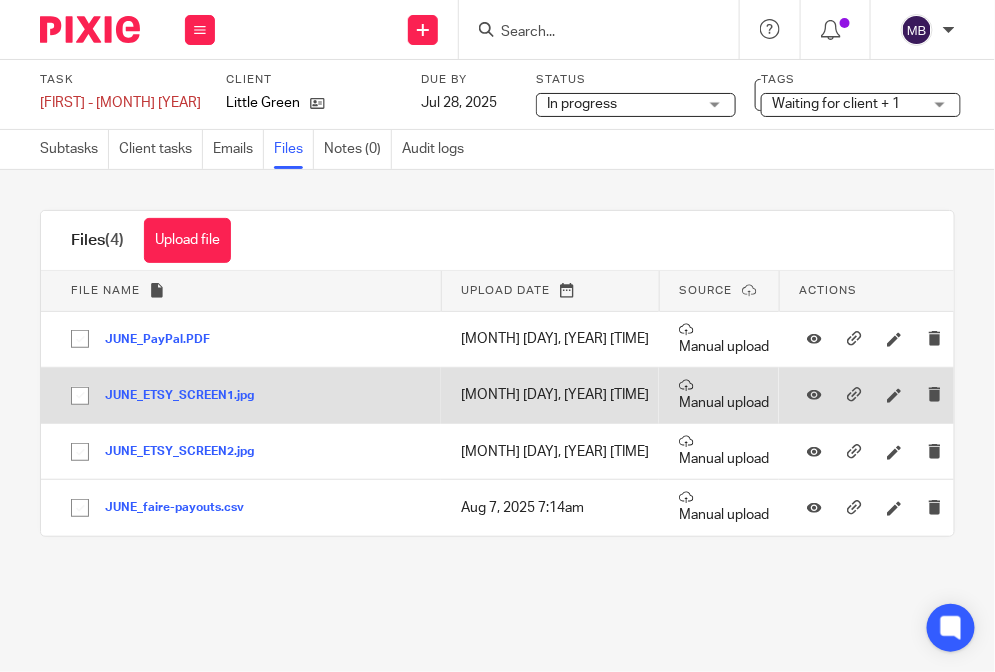click on "JUNE_ETSY_SCREEN1.jpg" at bounding box center (187, 395) 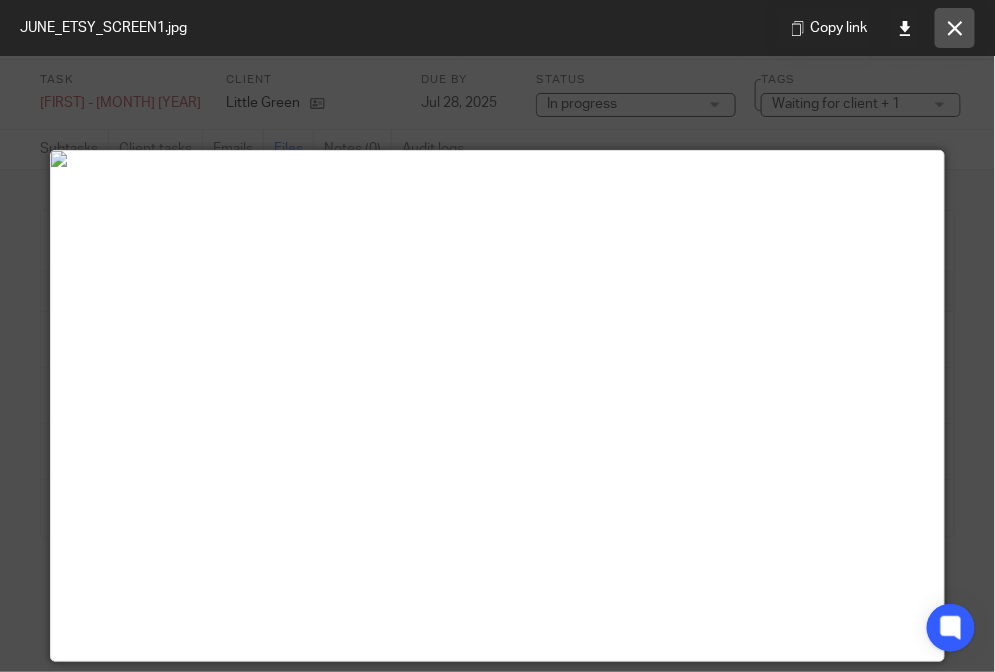 click at bounding box center [955, 28] 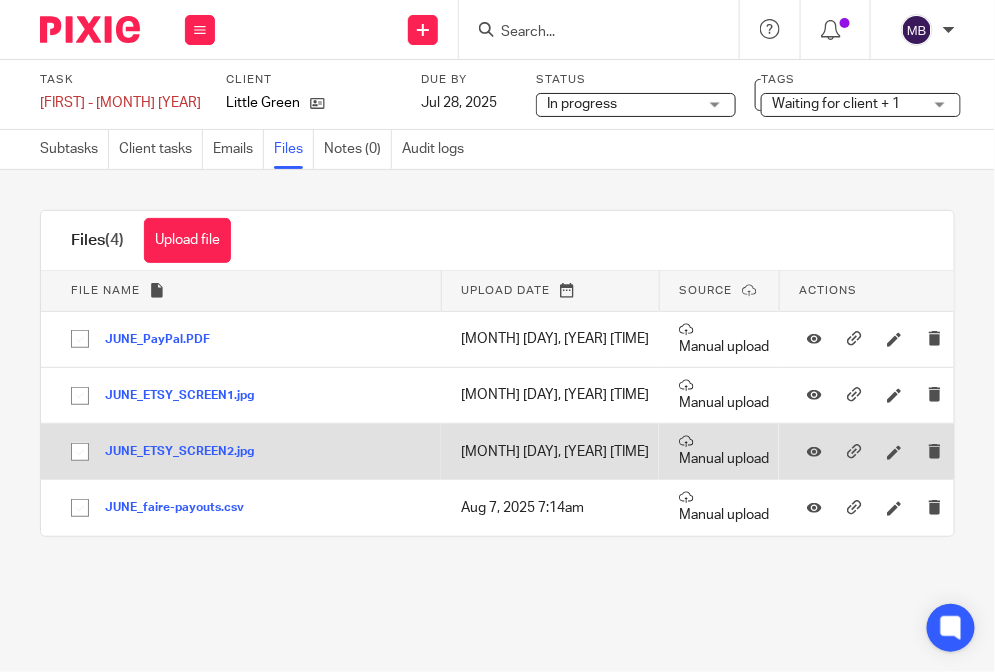 click on "JUNE_ETSY_SCREEN2.jpg" at bounding box center (187, 452) 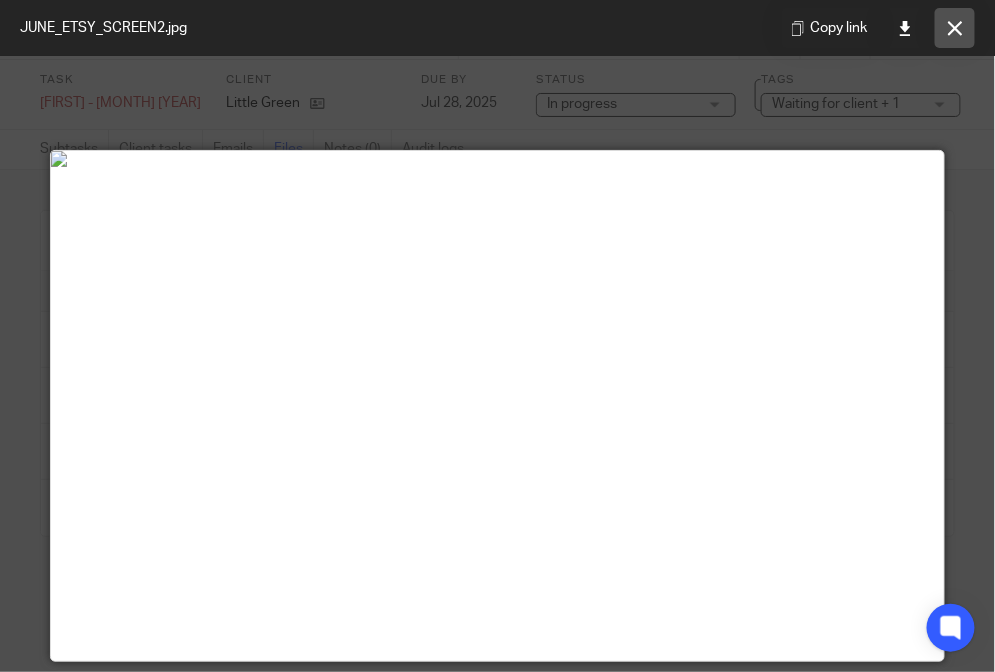 click at bounding box center [955, 28] 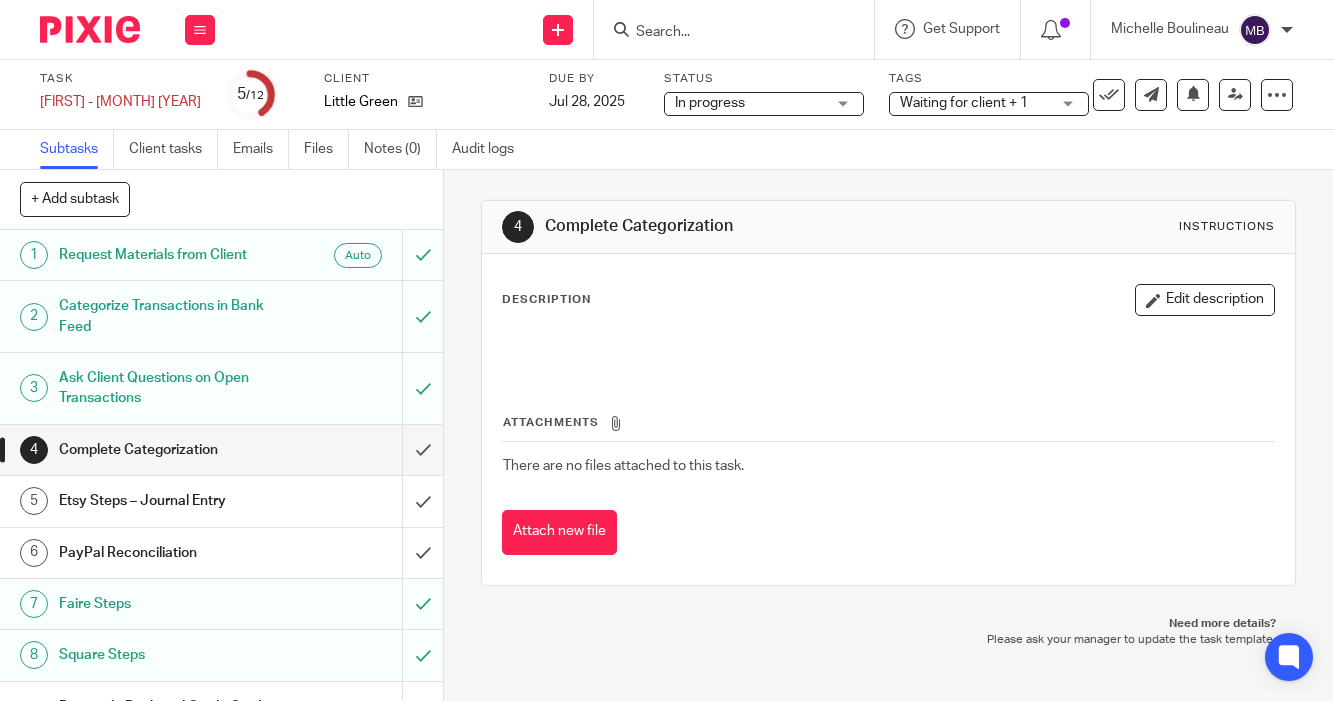 scroll, scrollTop: 0, scrollLeft: 0, axis: both 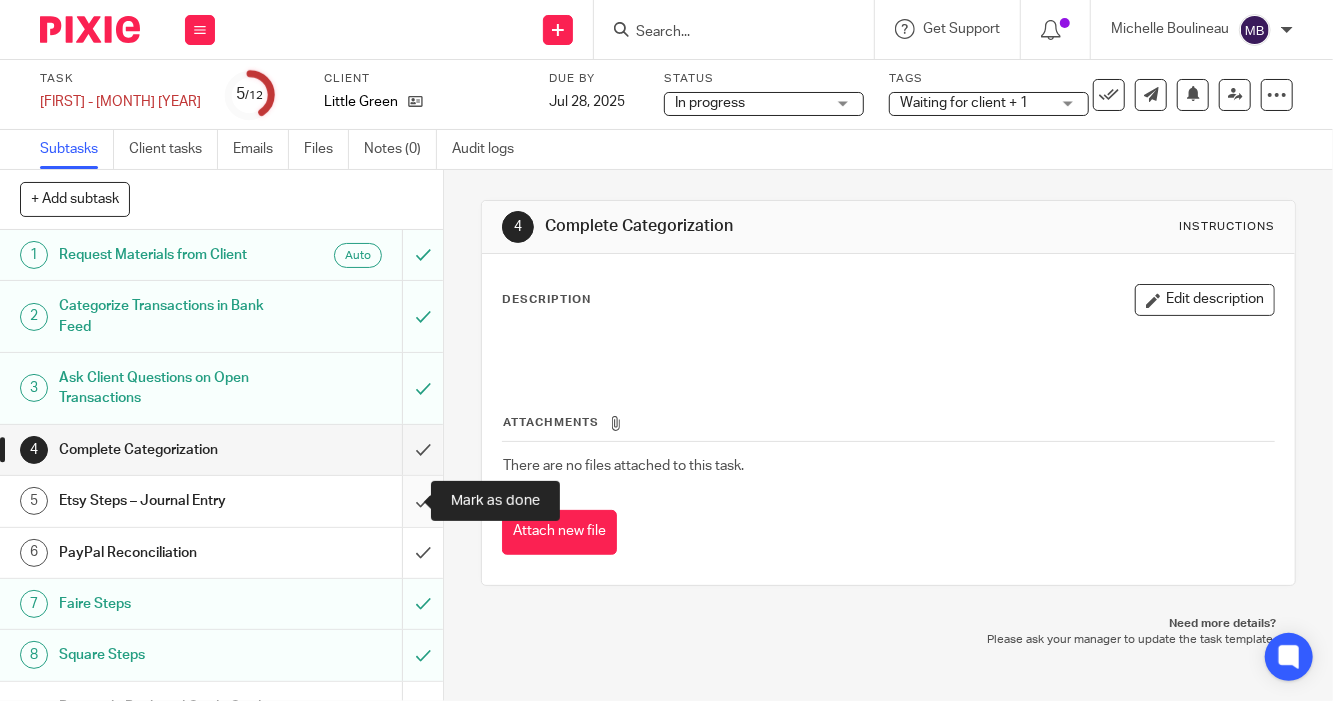 click at bounding box center [221, 501] 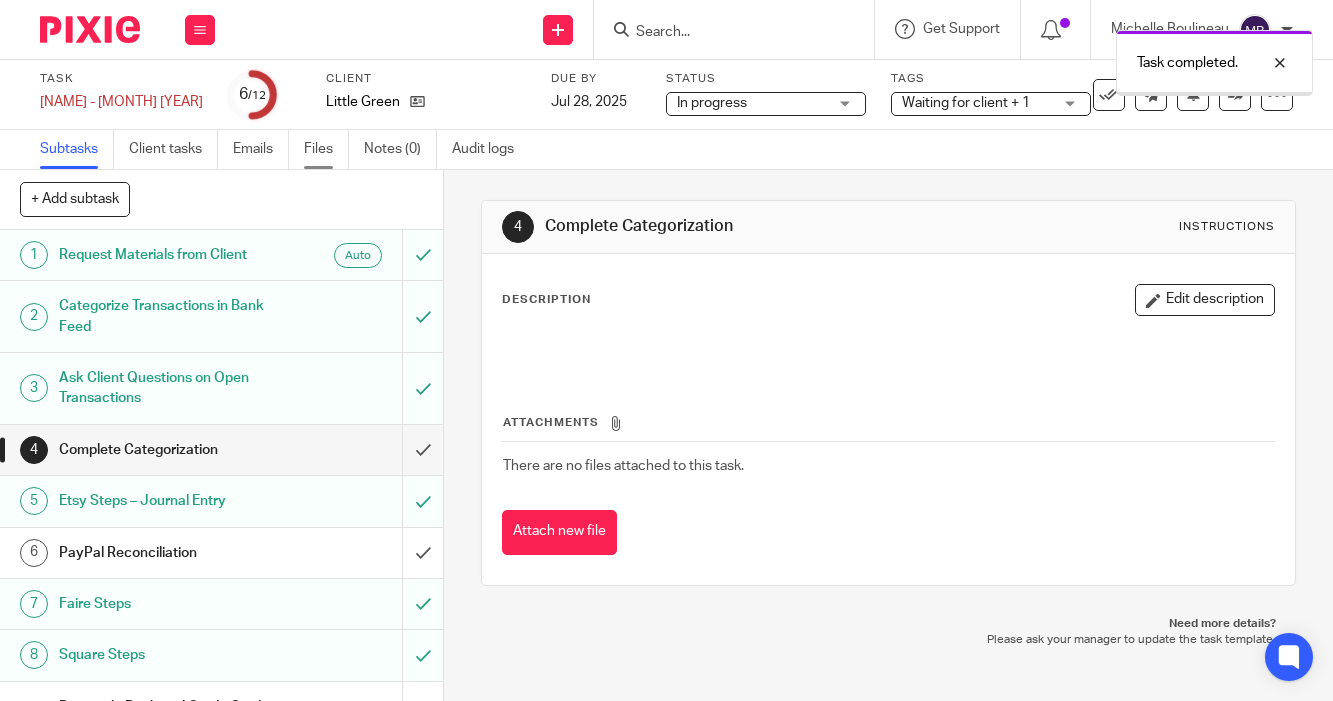 scroll, scrollTop: 0, scrollLeft: 0, axis: both 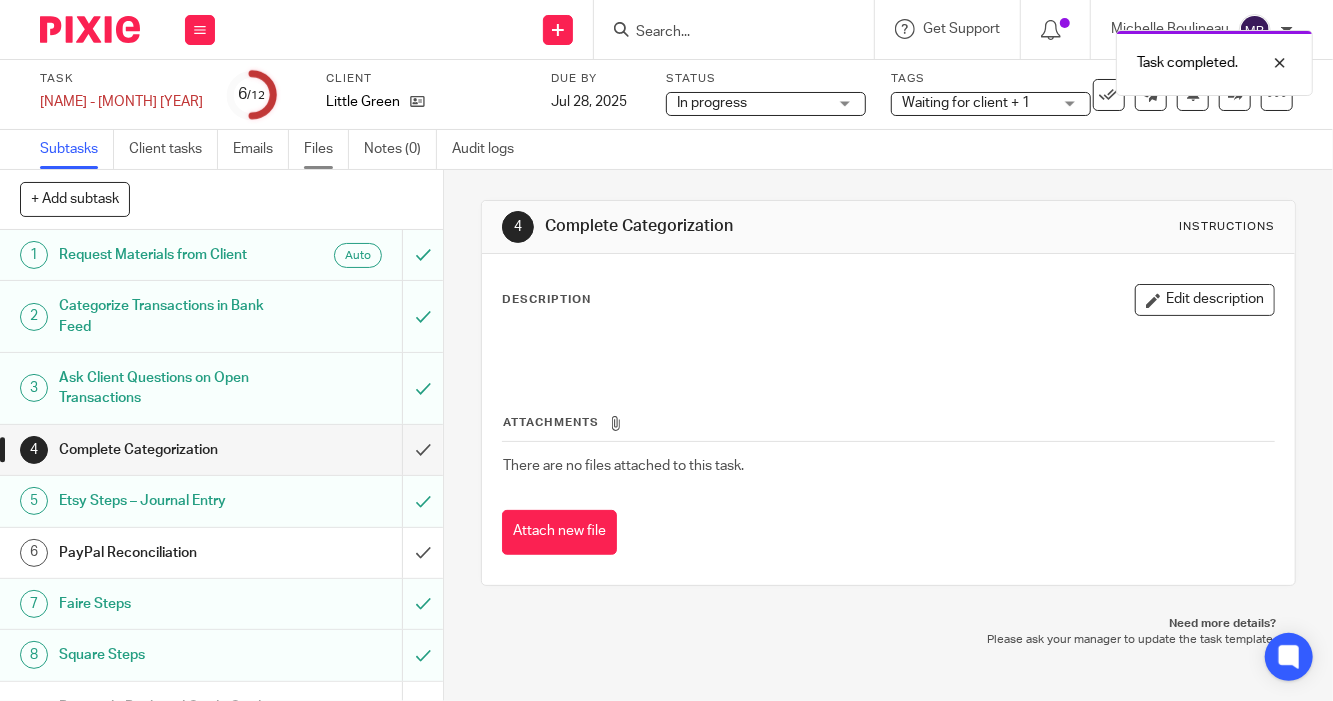 click on "Files" at bounding box center [326, 149] 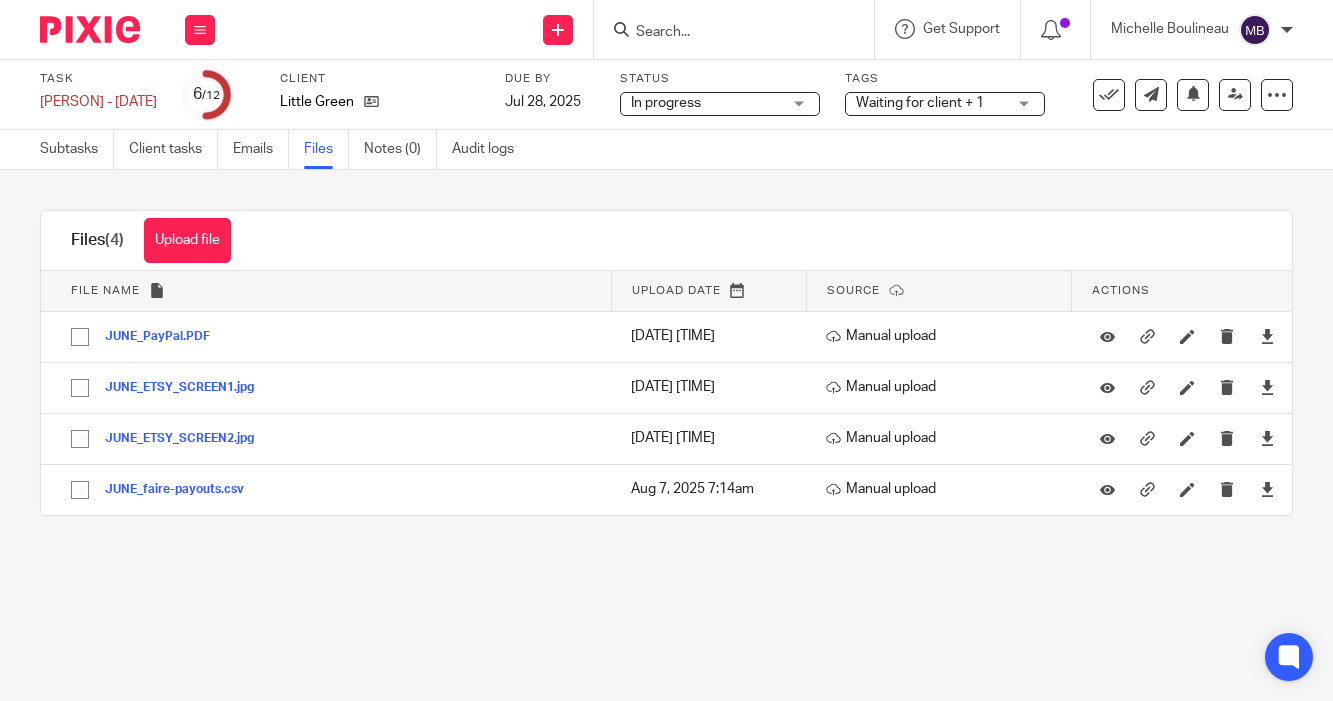 scroll, scrollTop: 0, scrollLeft: 0, axis: both 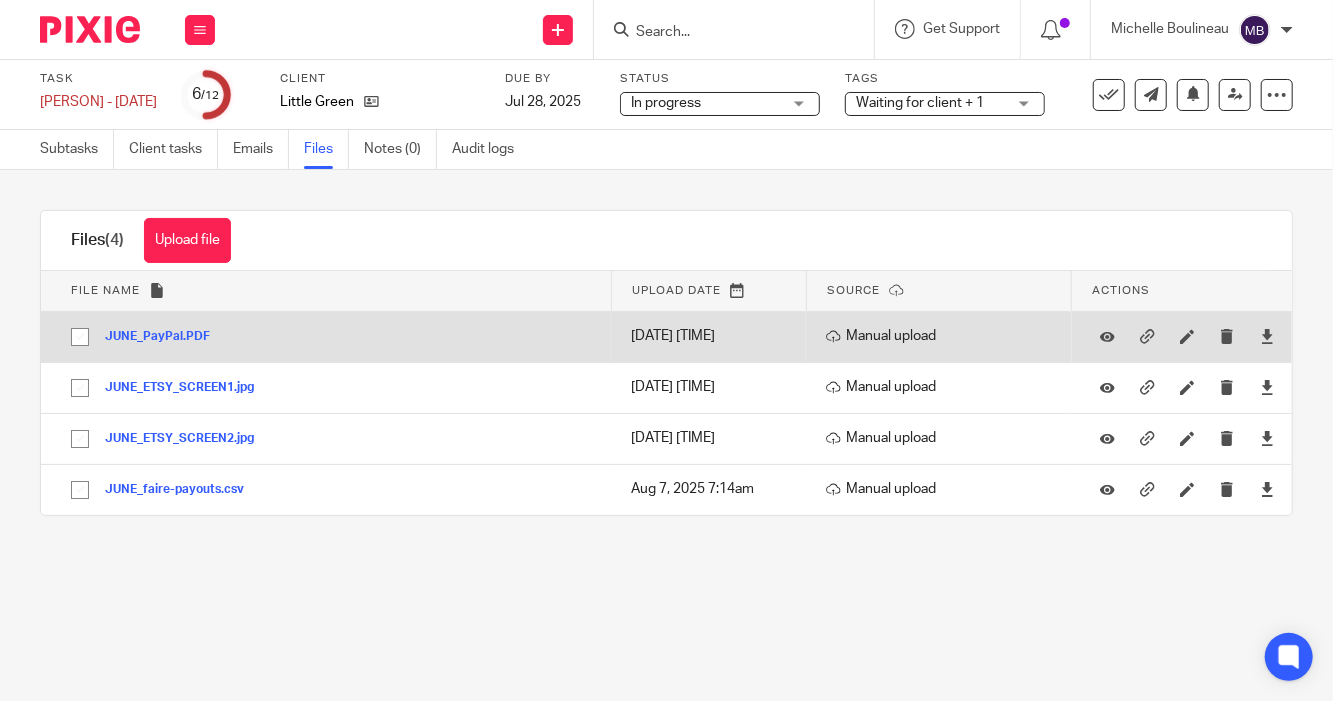 click on "JUNE_PayPal.PDF" at bounding box center [165, 337] 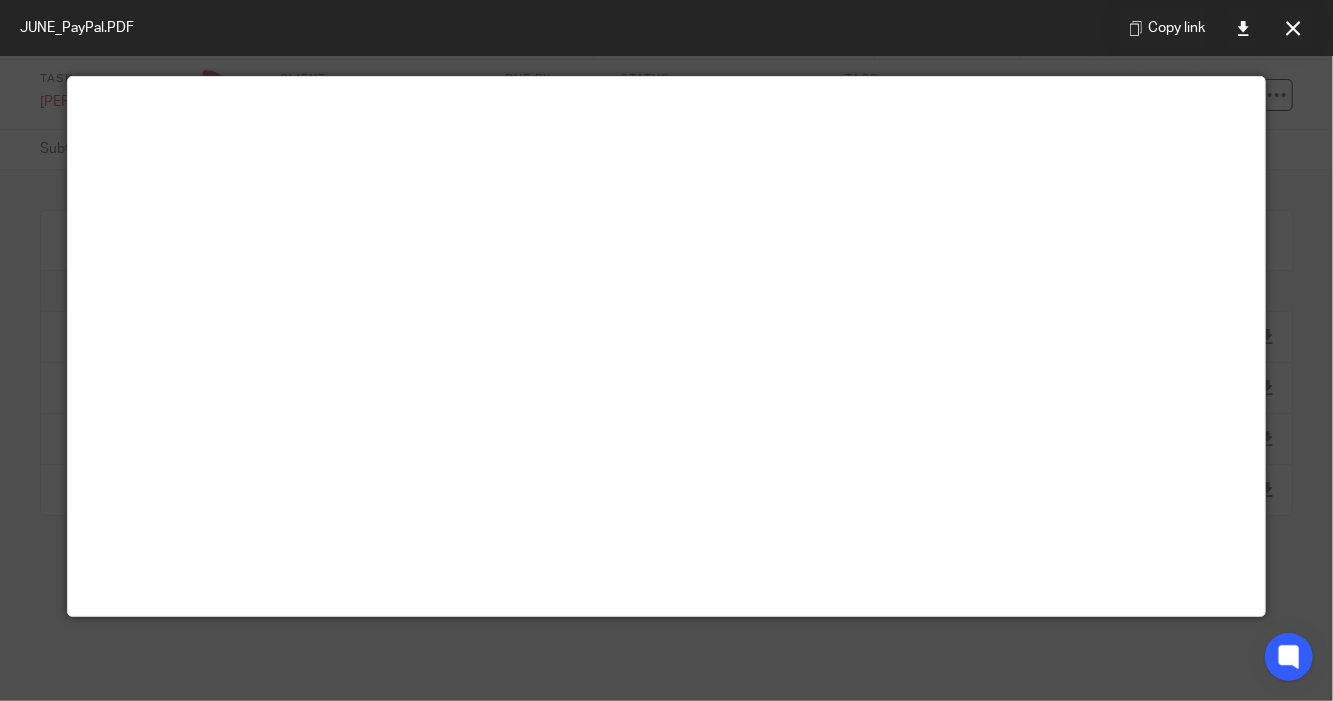 scroll, scrollTop: 0, scrollLeft: 0, axis: both 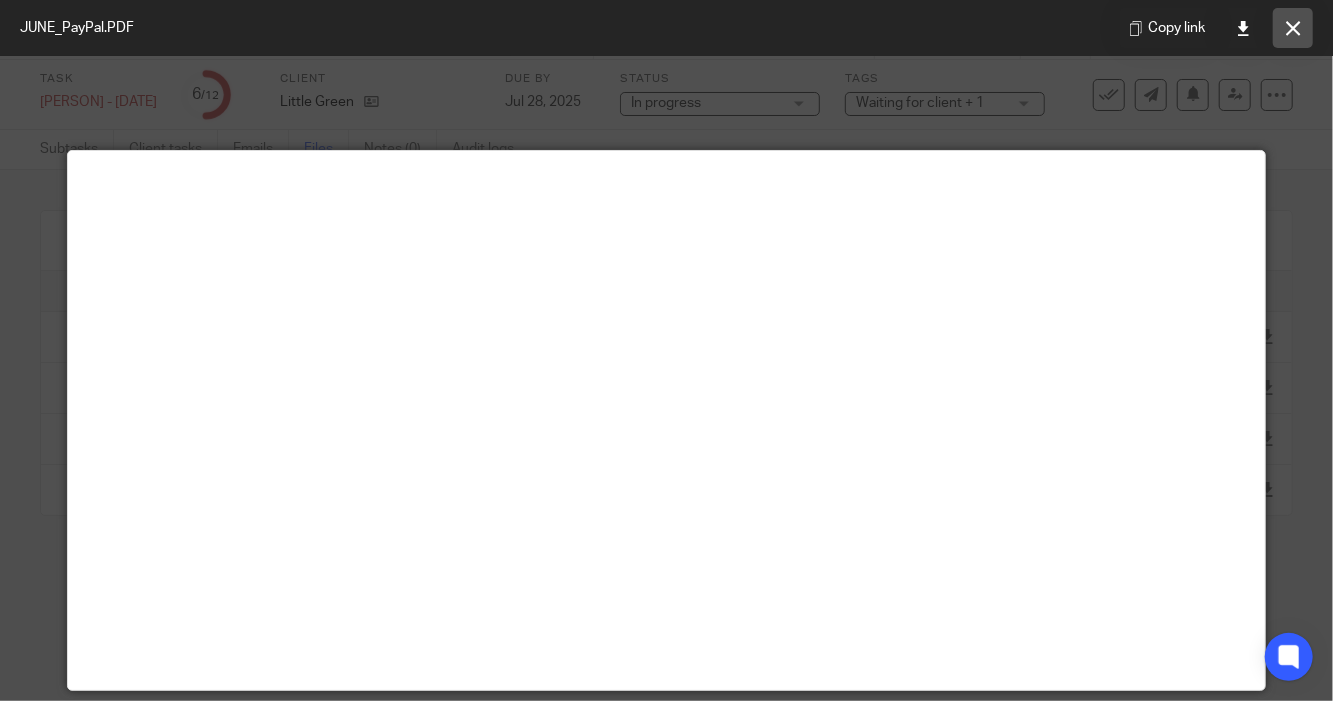 click at bounding box center [1293, 28] 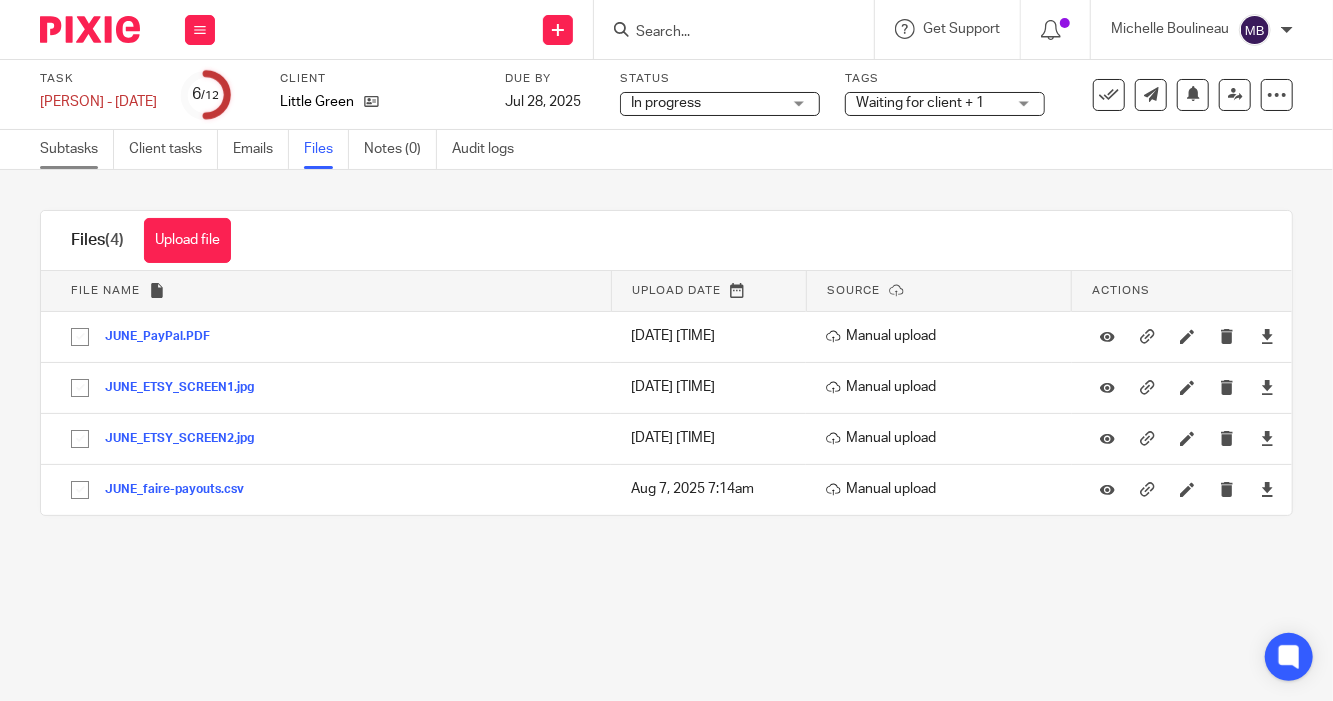 click on "Subtasks" at bounding box center (77, 149) 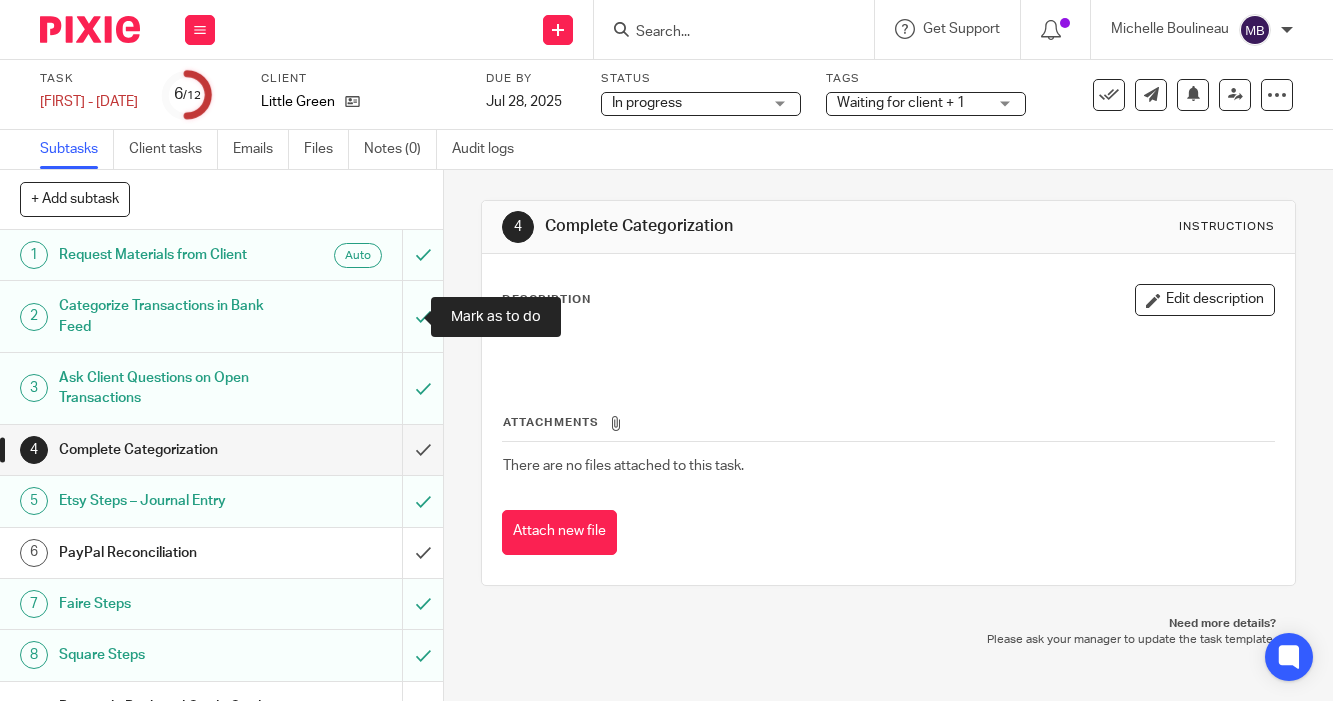 scroll, scrollTop: 0, scrollLeft: 0, axis: both 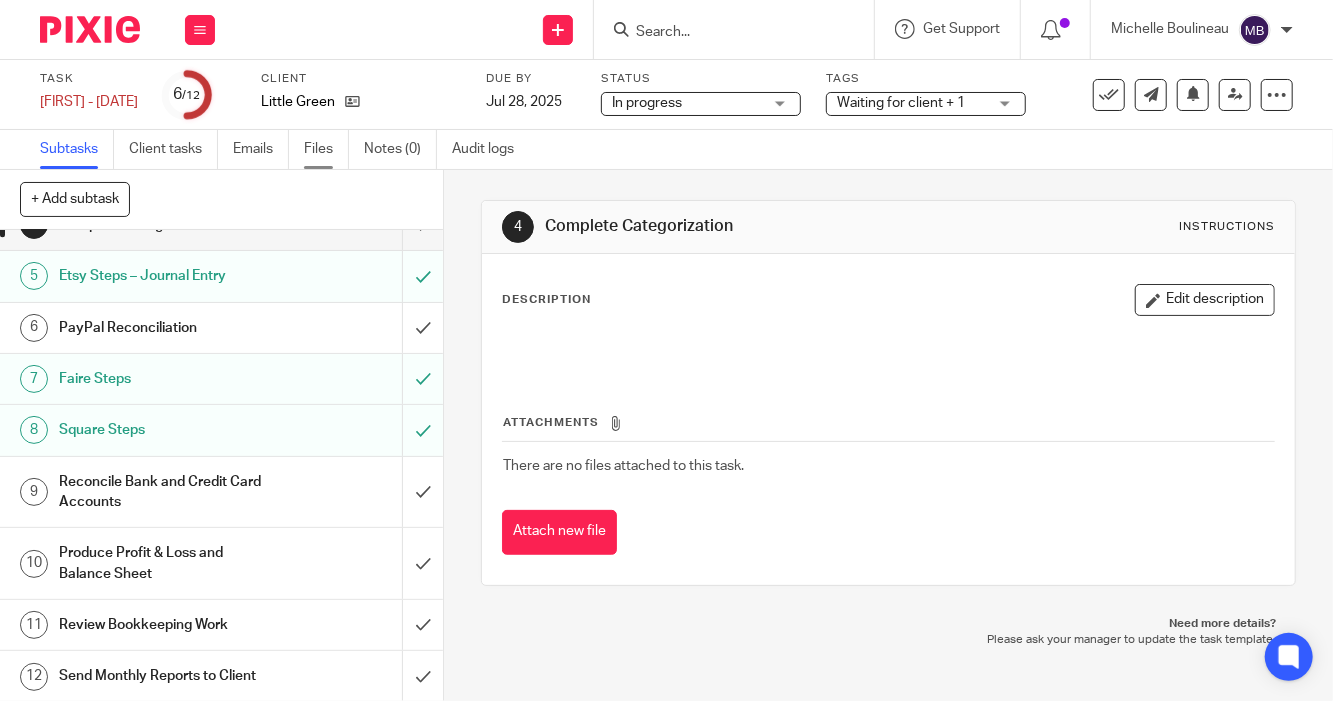 click on "Files" at bounding box center [326, 149] 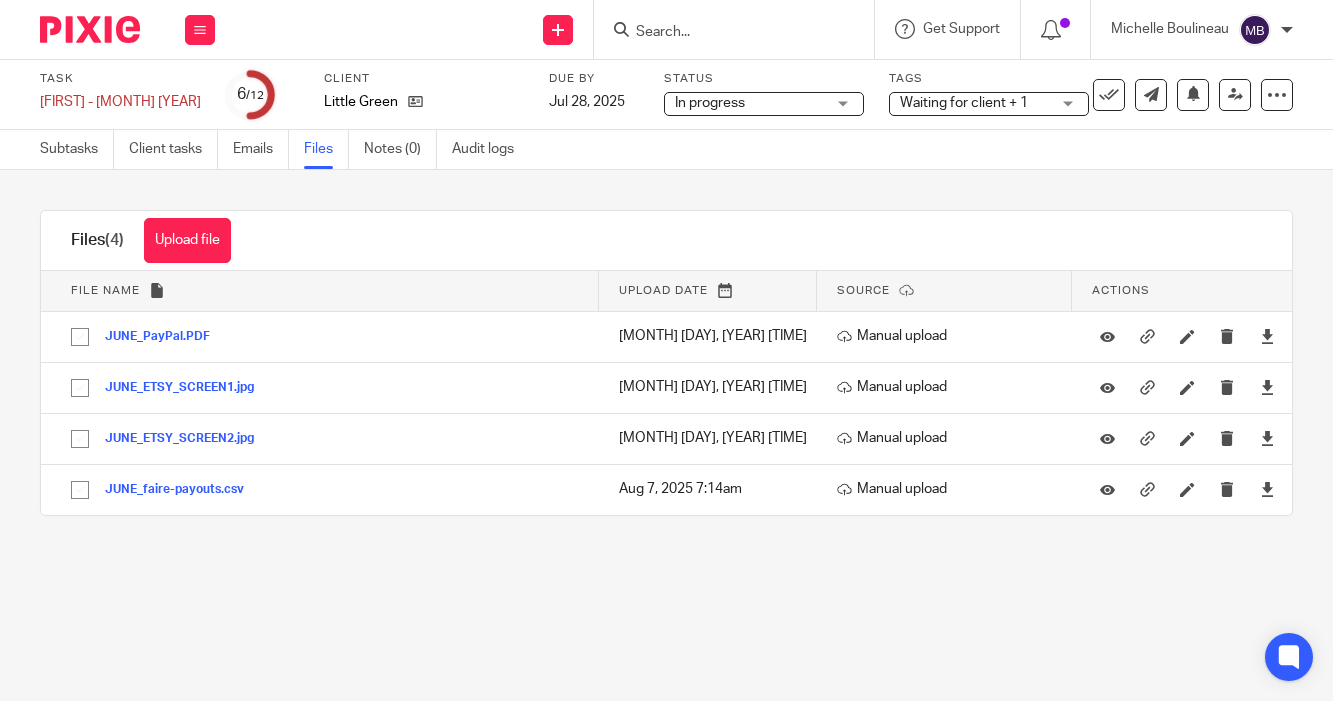 scroll, scrollTop: 0, scrollLeft: 0, axis: both 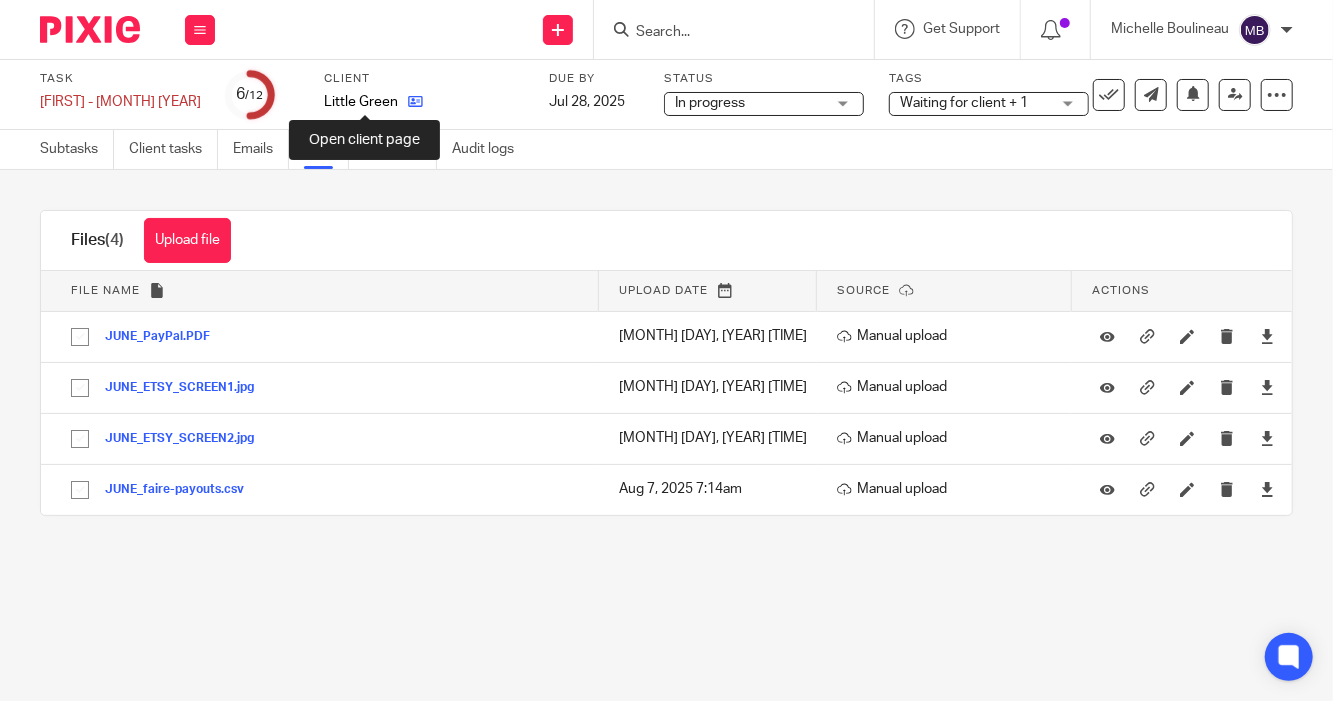 click at bounding box center (415, 101) 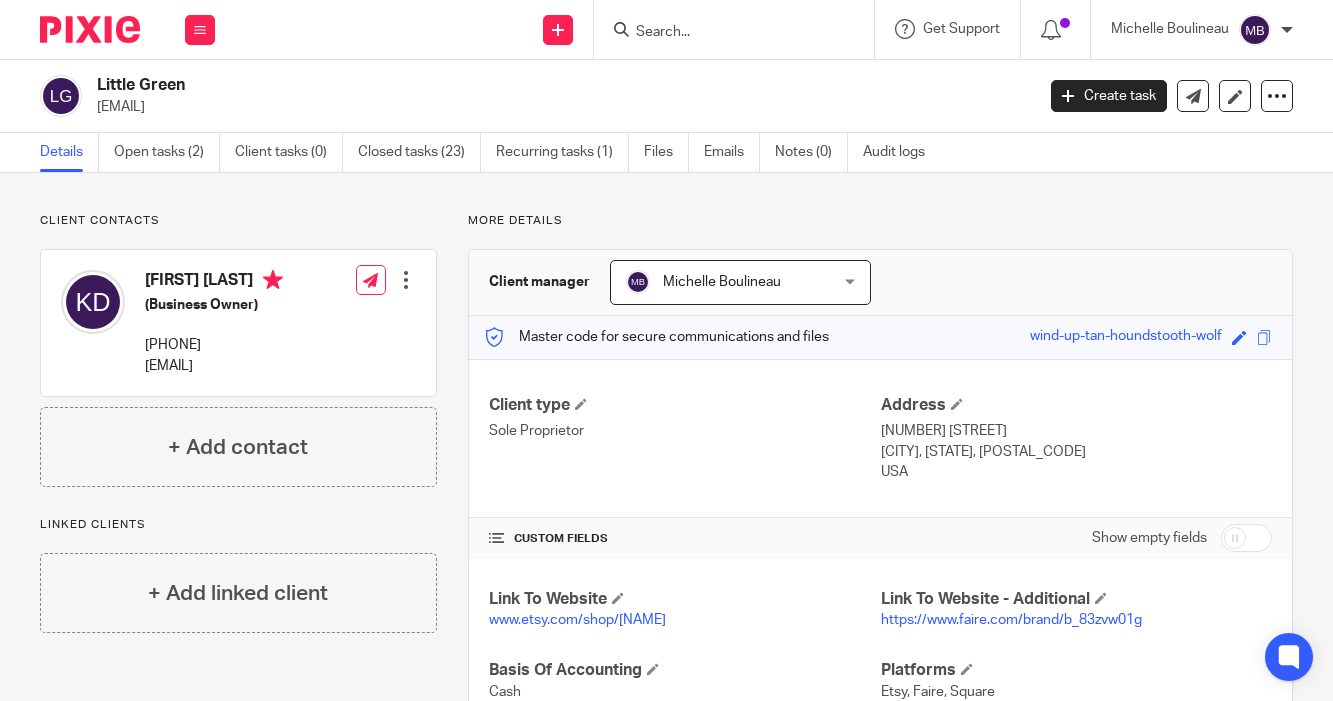 scroll, scrollTop: 0, scrollLeft: 0, axis: both 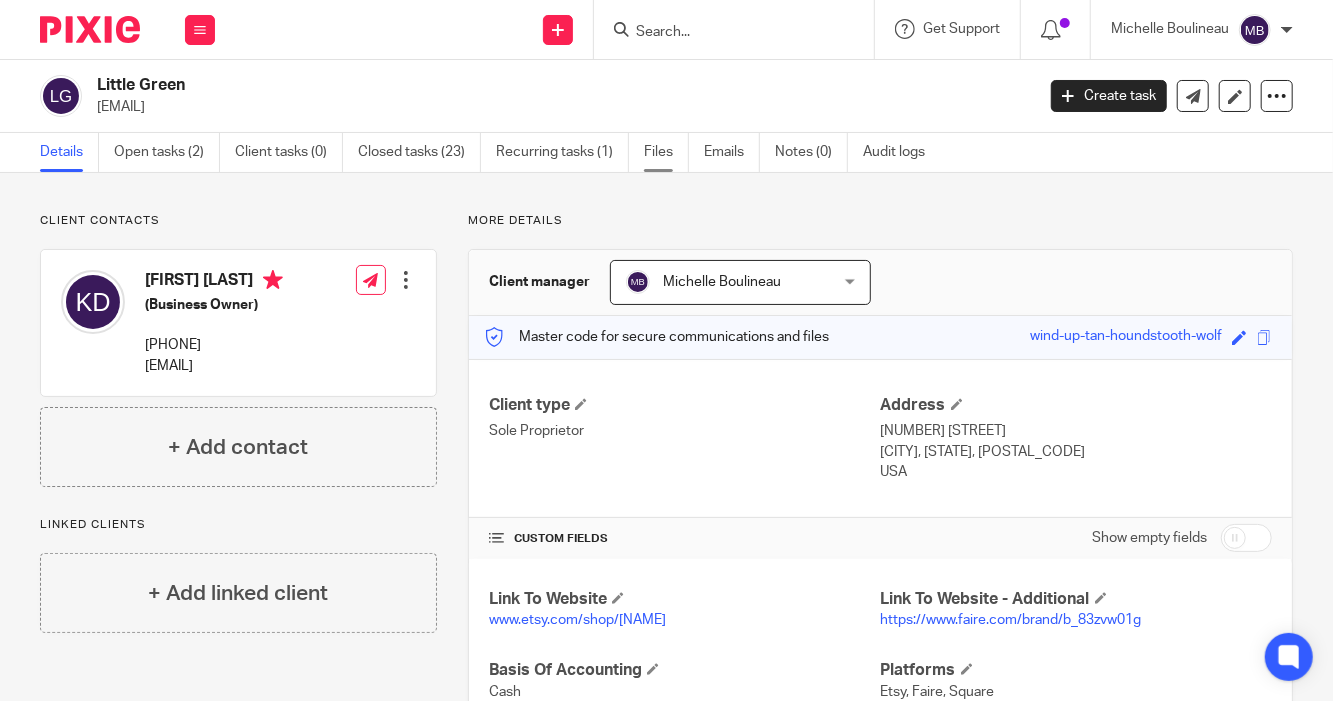click on "Files" at bounding box center (666, 152) 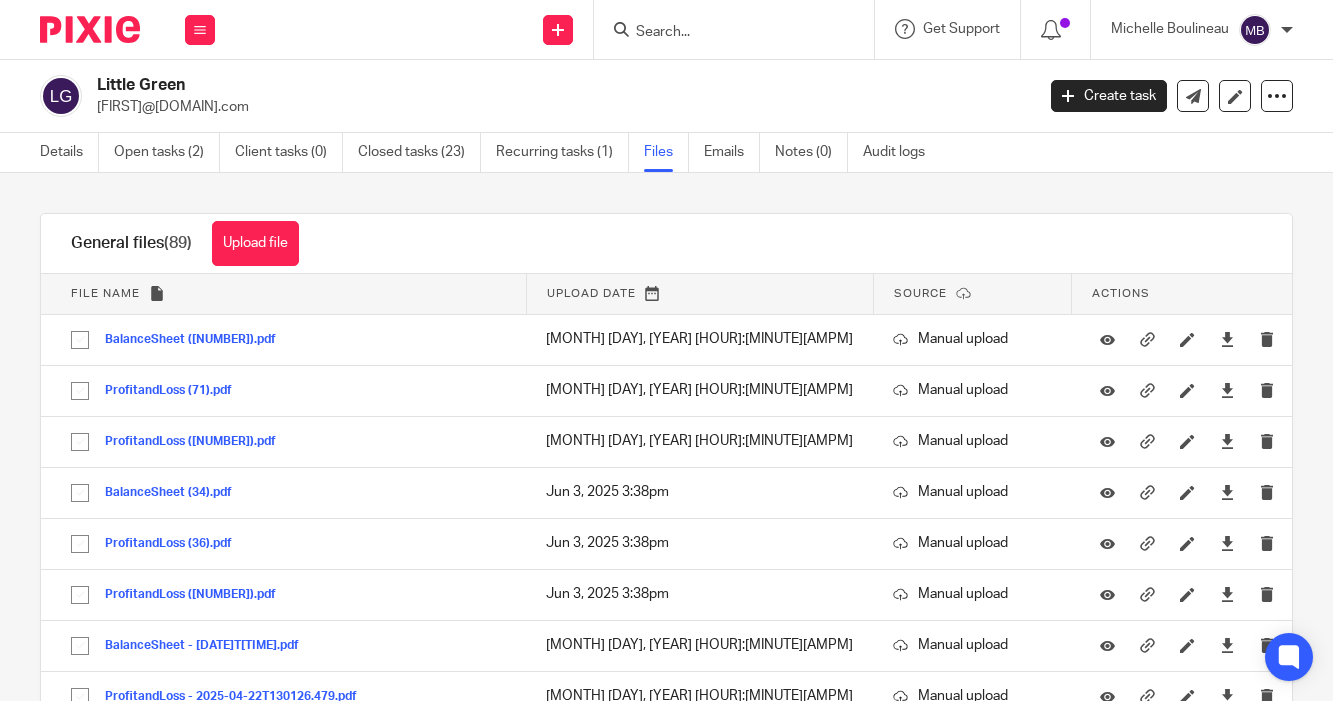 scroll, scrollTop: 0, scrollLeft: 0, axis: both 